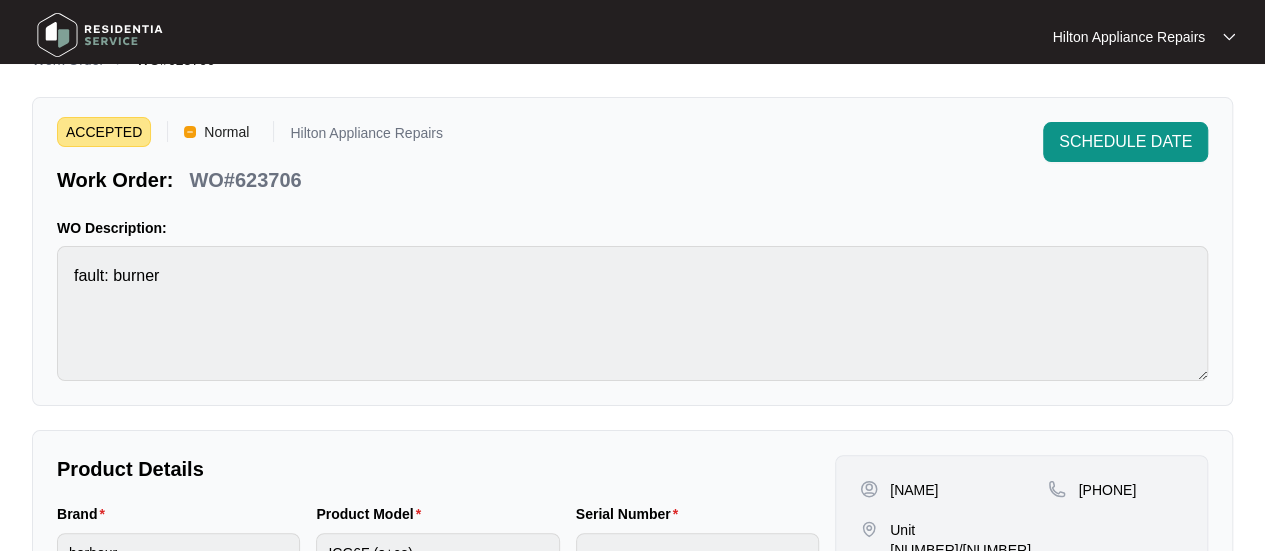 scroll, scrollTop: 0, scrollLeft: 0, axis: both 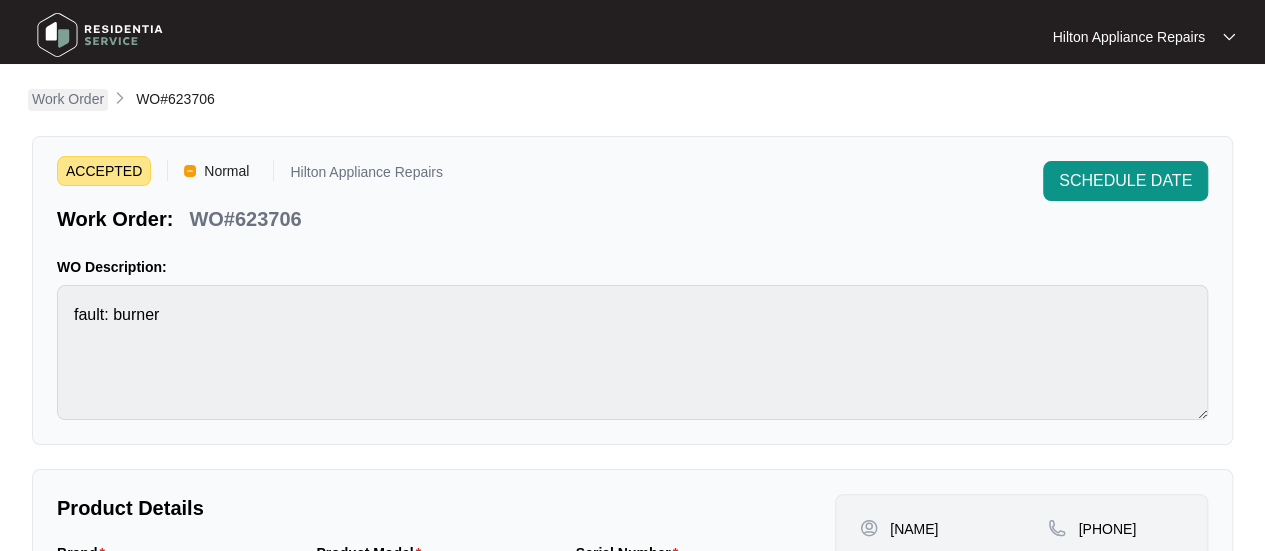 click on "Work Order" at bounding box center [68, 99] 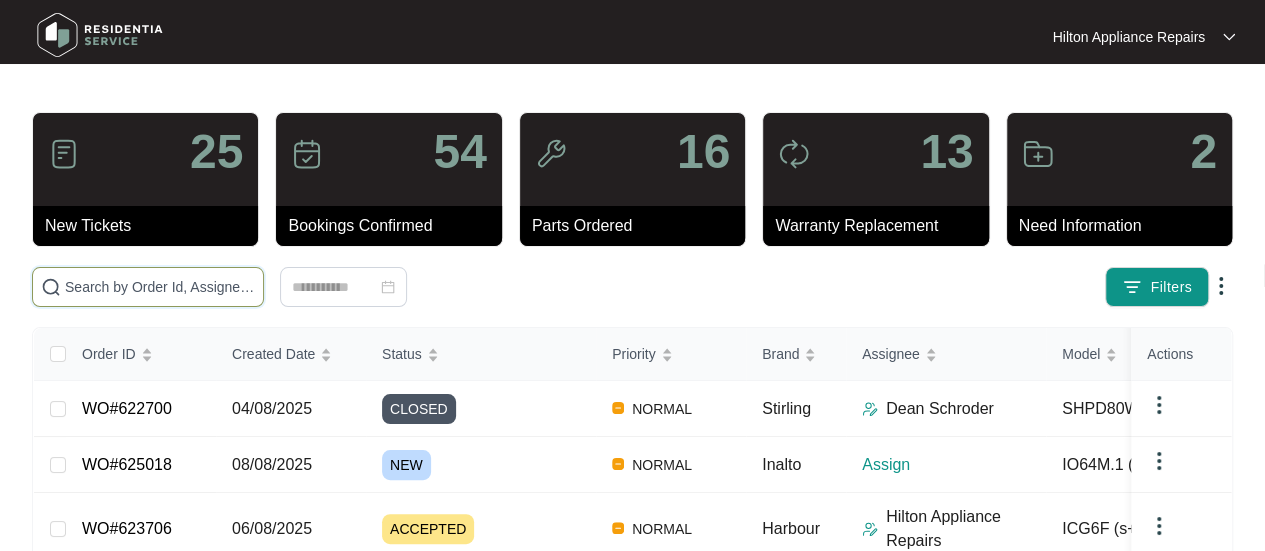 click at bounding box center [160, 287] 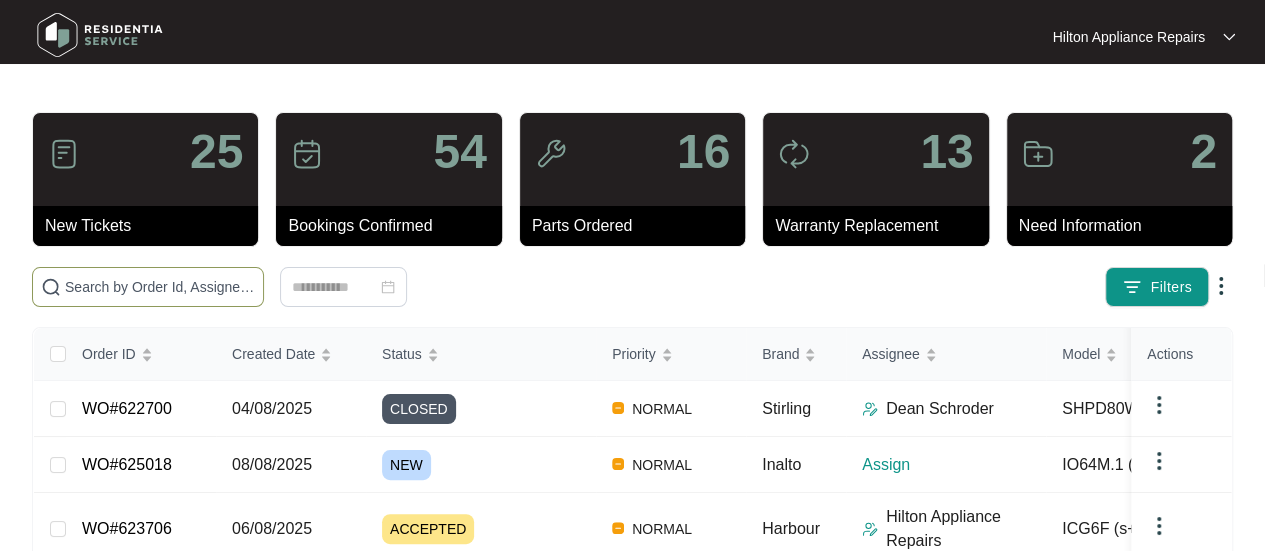 paste on "623706" 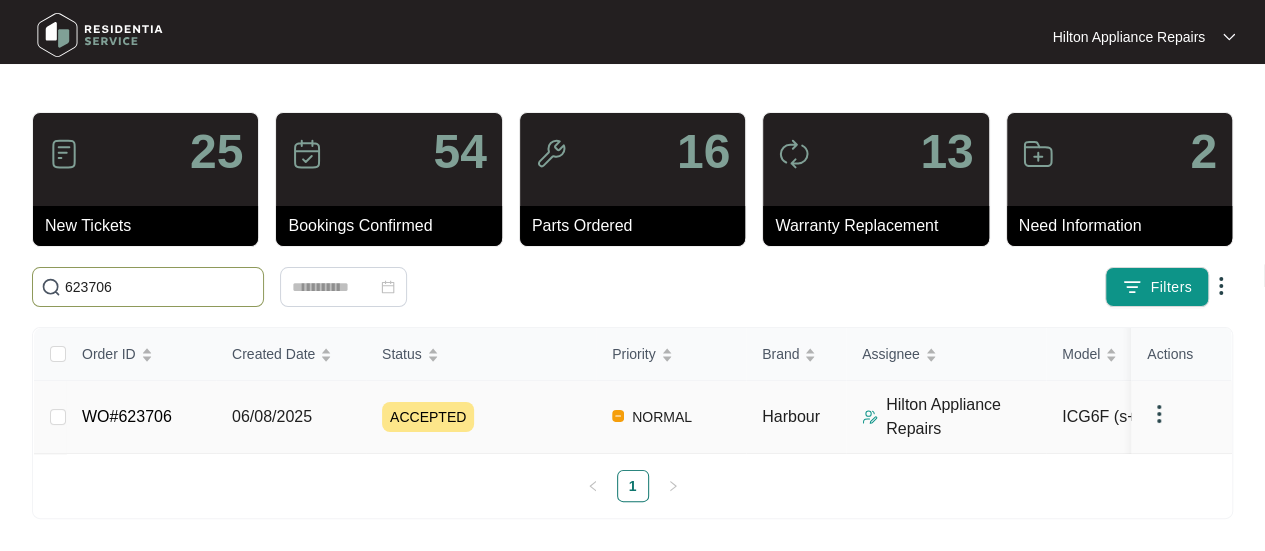 type on "623706" 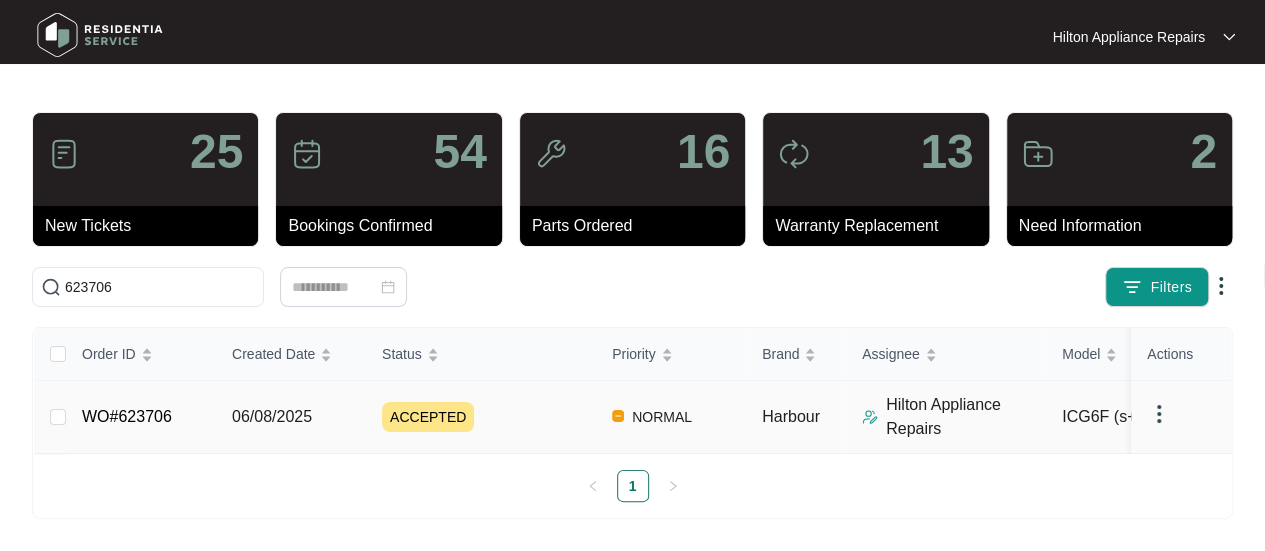click on "06/08/2025" at bounding box center (272, 416) 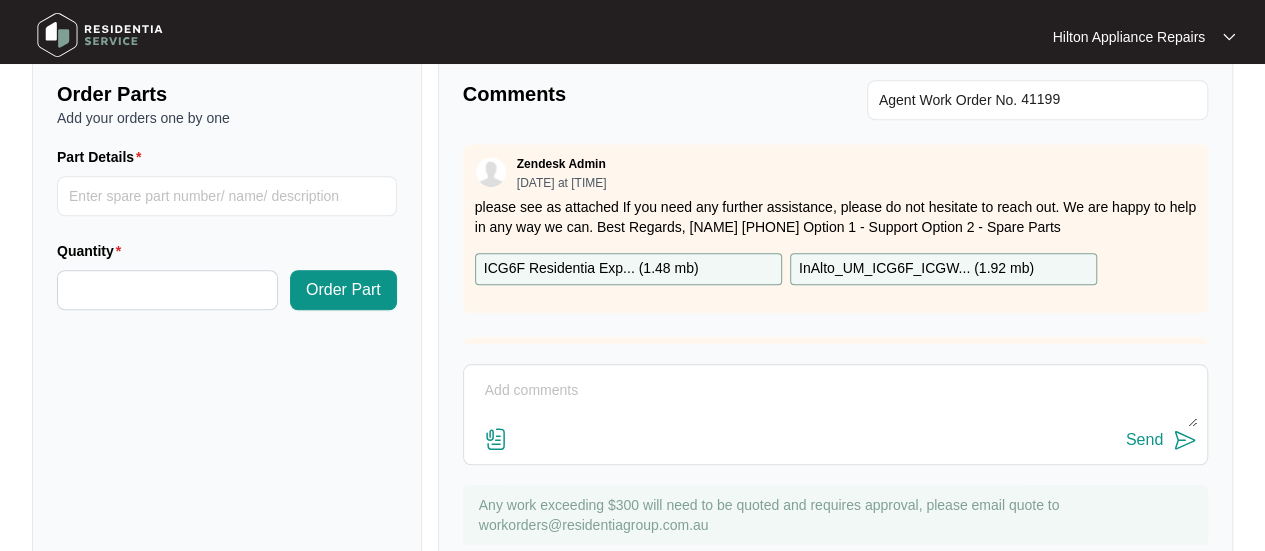 scroll, scrollTop: 791, scrollLeft: 0, axis: vertical 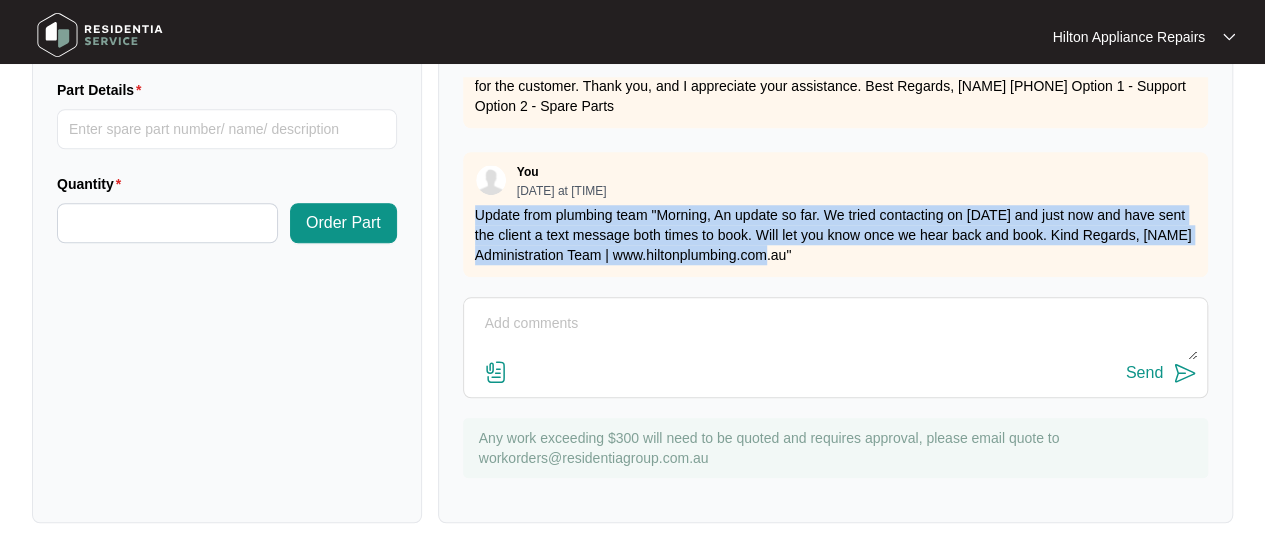drag, startPoint x: 809, startPoint y: 251, endPoint x: 450, endPoint y: 195, distance: 363.34143 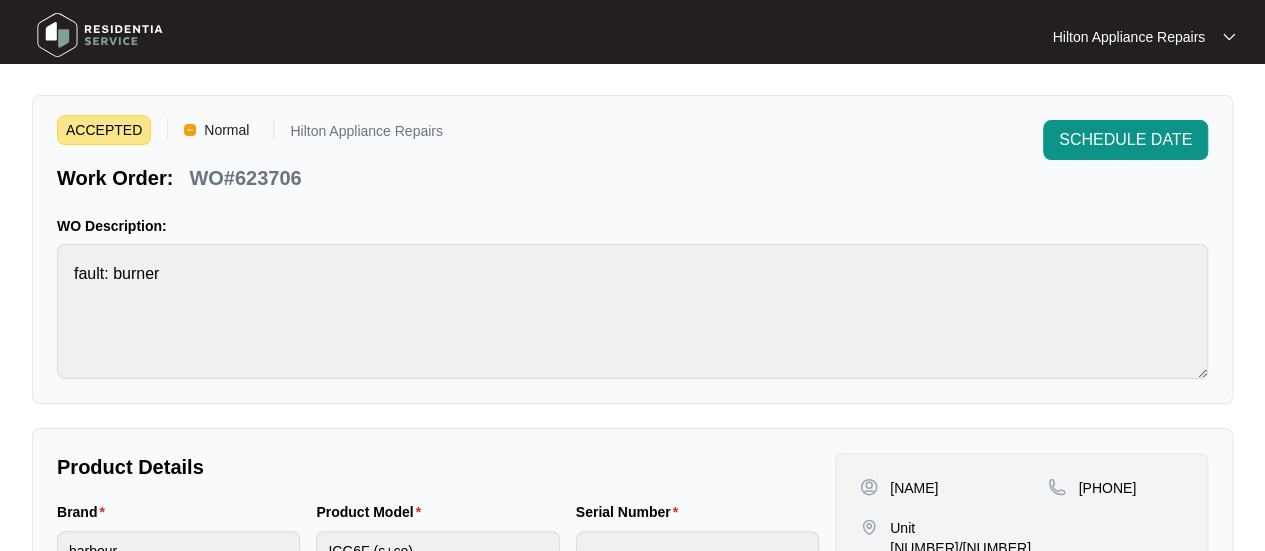 scroll, scrollTop: 0, scrollLeft: 0, axis: both 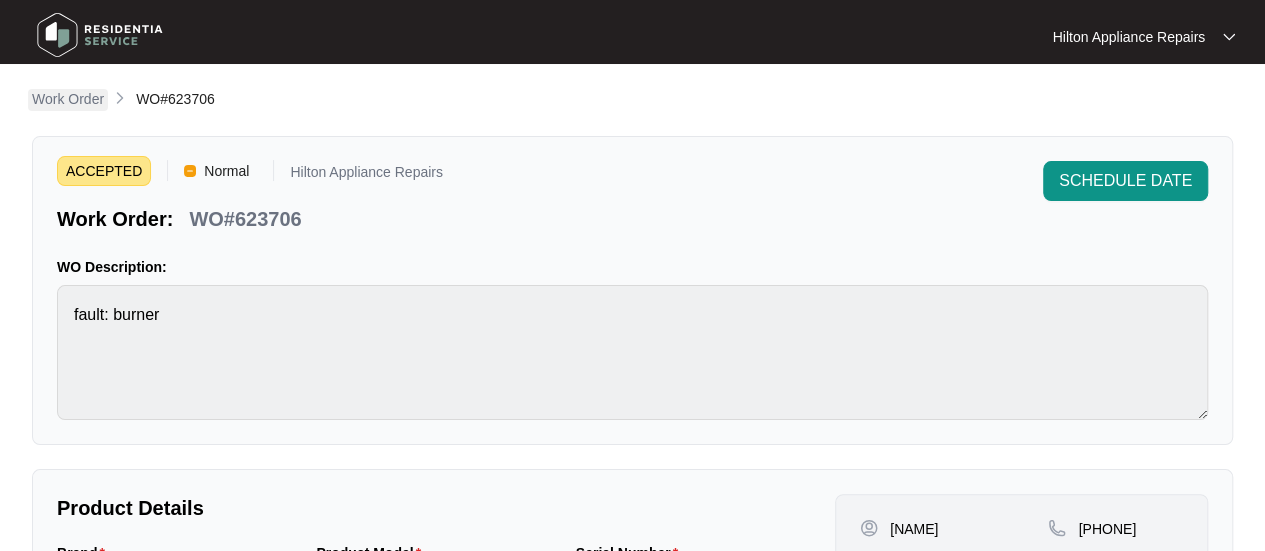 click on "Work Order" at bounding box center (68, 99) 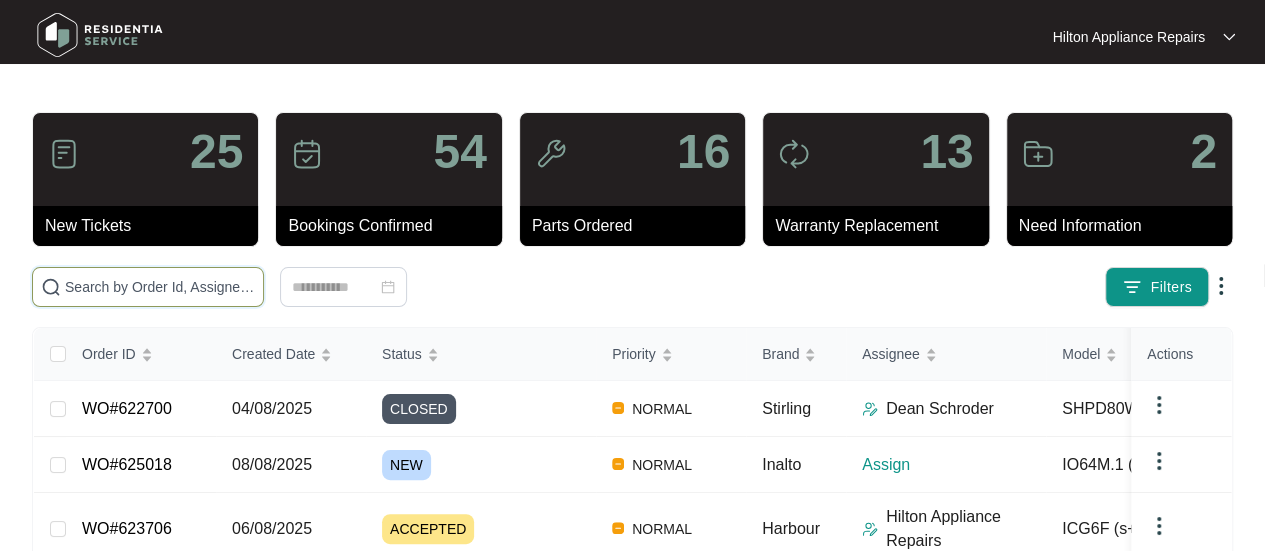 drag, startPoint x: 117, startPoint y: 282, endPoint x: 131, endPoint y: 289, distance: 15.652476 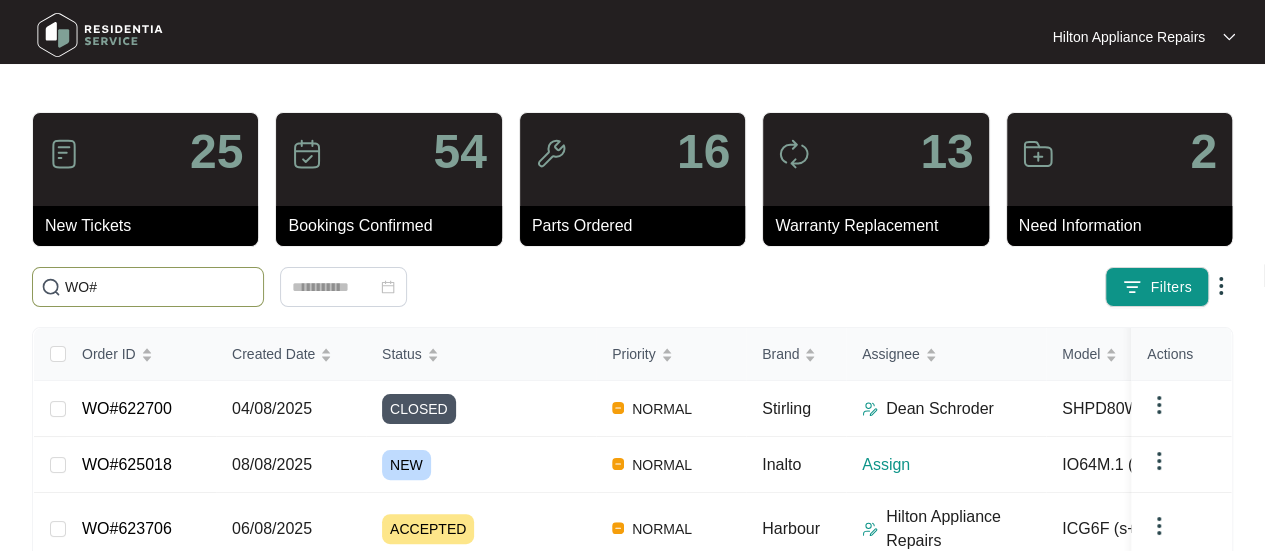 paste on "624803" 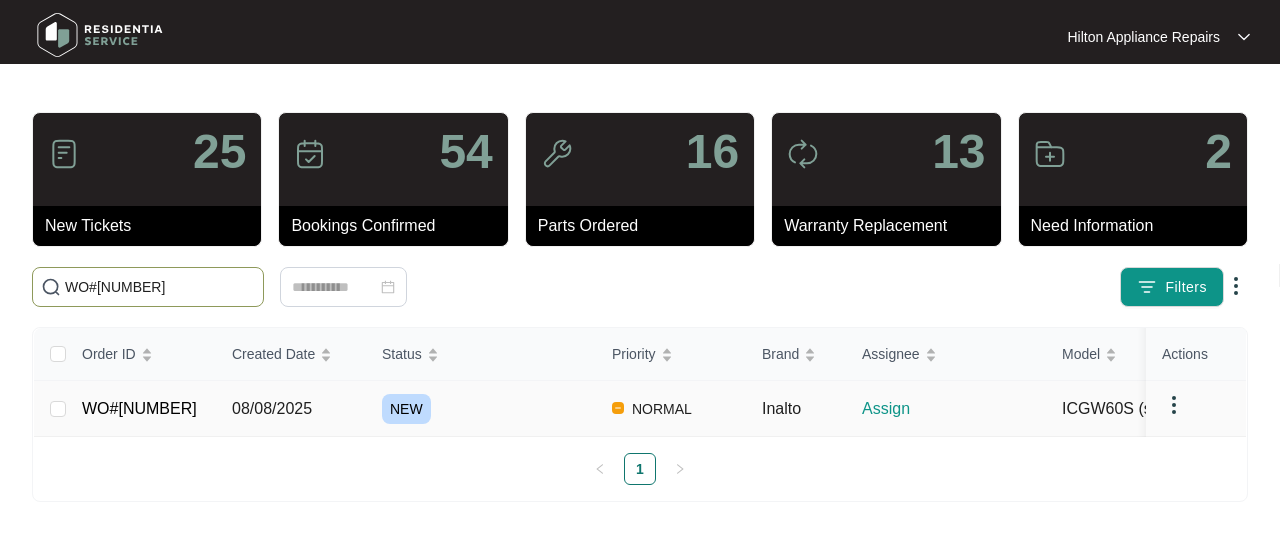 type on "WO#[NUMBER]" 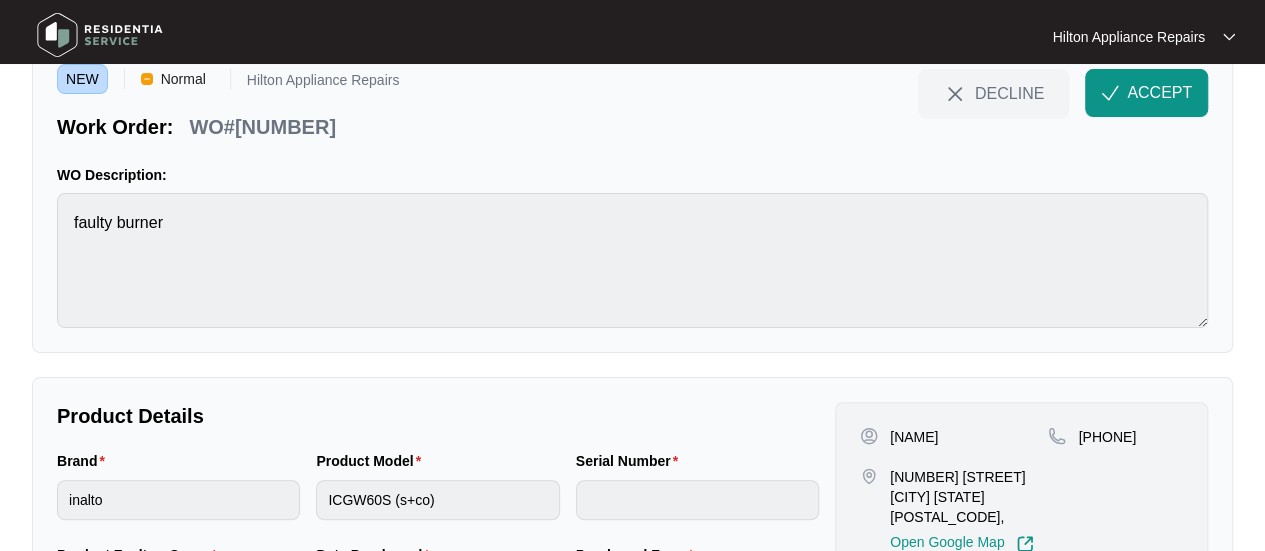 scroll, scrollTop: 0, scrollLeft: 0, axis: both 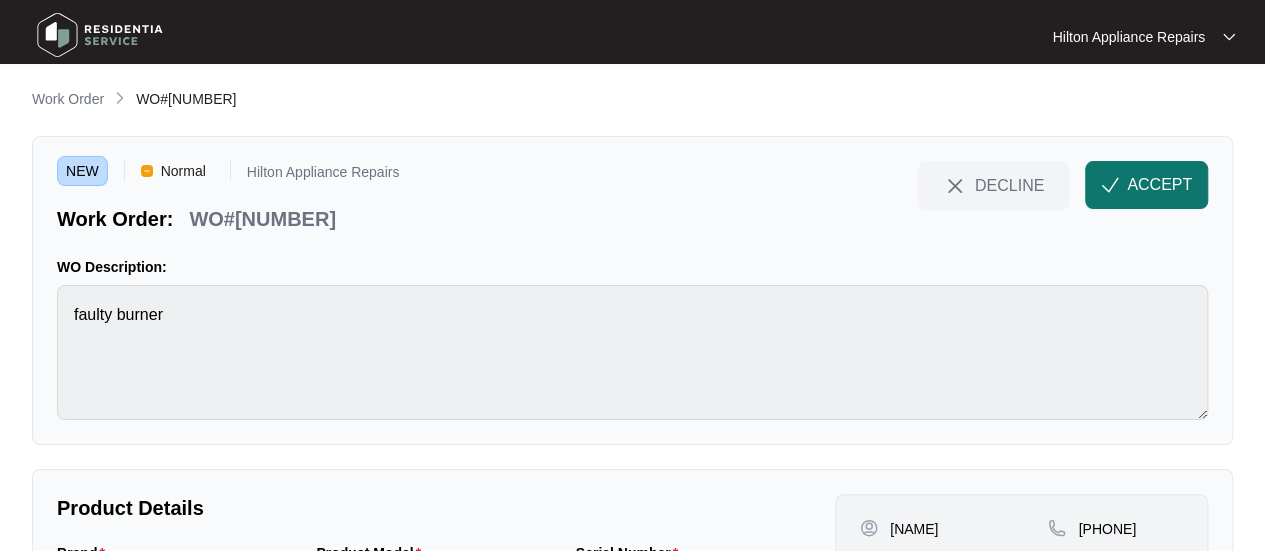 click on "ACCEPT" at bounding box center [1159, 185] 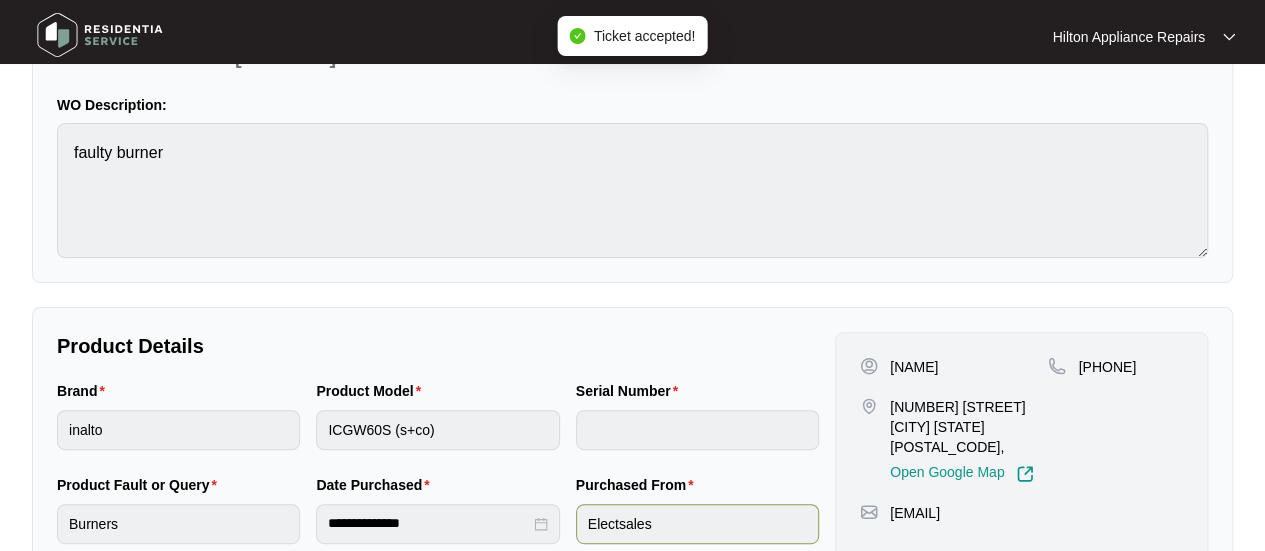 scroll, scrollTop: 400, scrollLeft: 0, axis: vertical 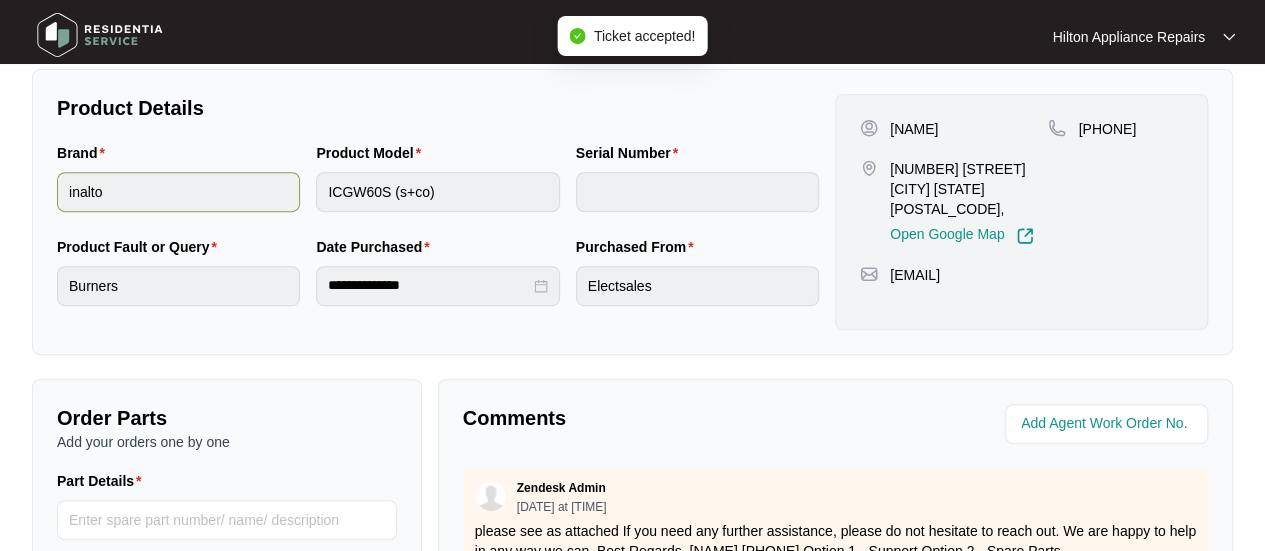 click on "Brand inalto Product Model ICGW60S (s+co) Serial Number" at bounding box center (438, 189) 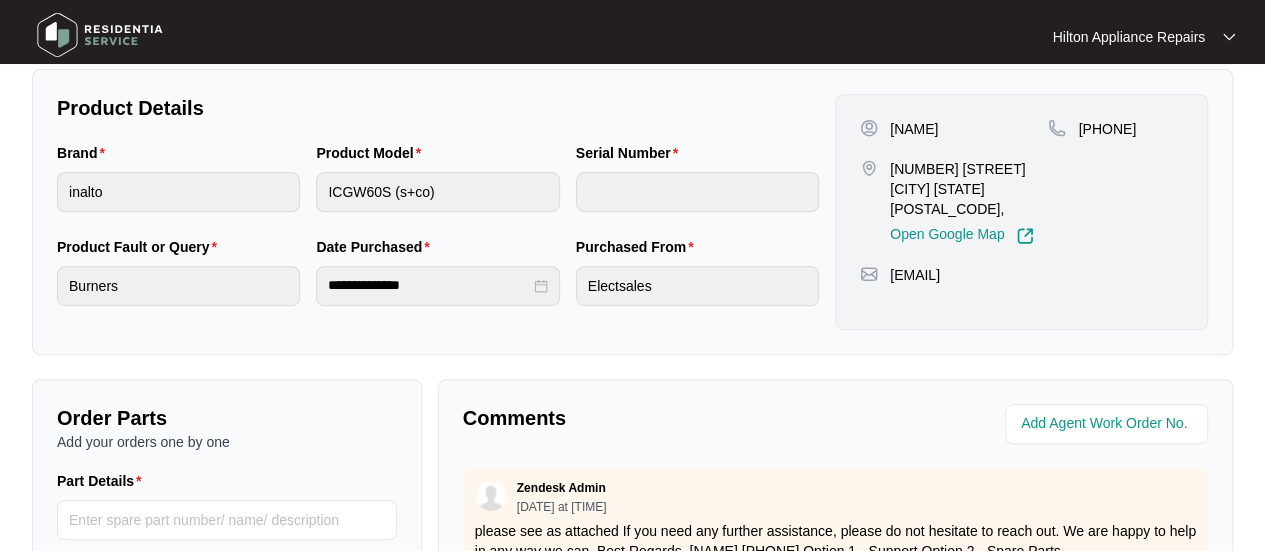 click on "Product Details" at bounding box center (438, 108) 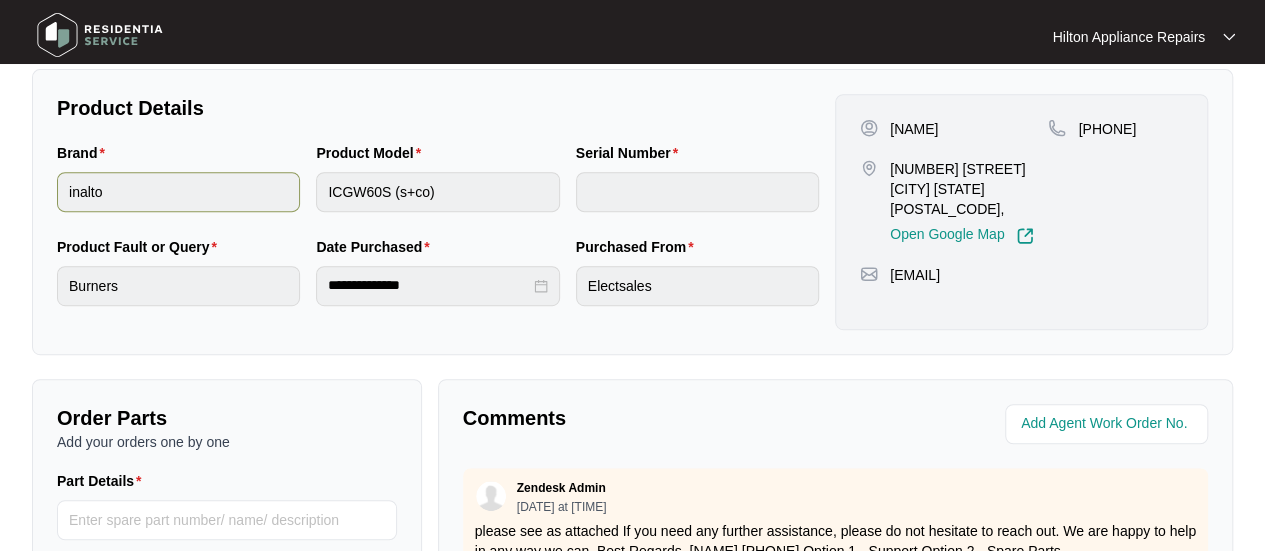 click on "Brand inalto Product Model ICGW60S (s+co) Serial Number" at bounding box center (438, 189) 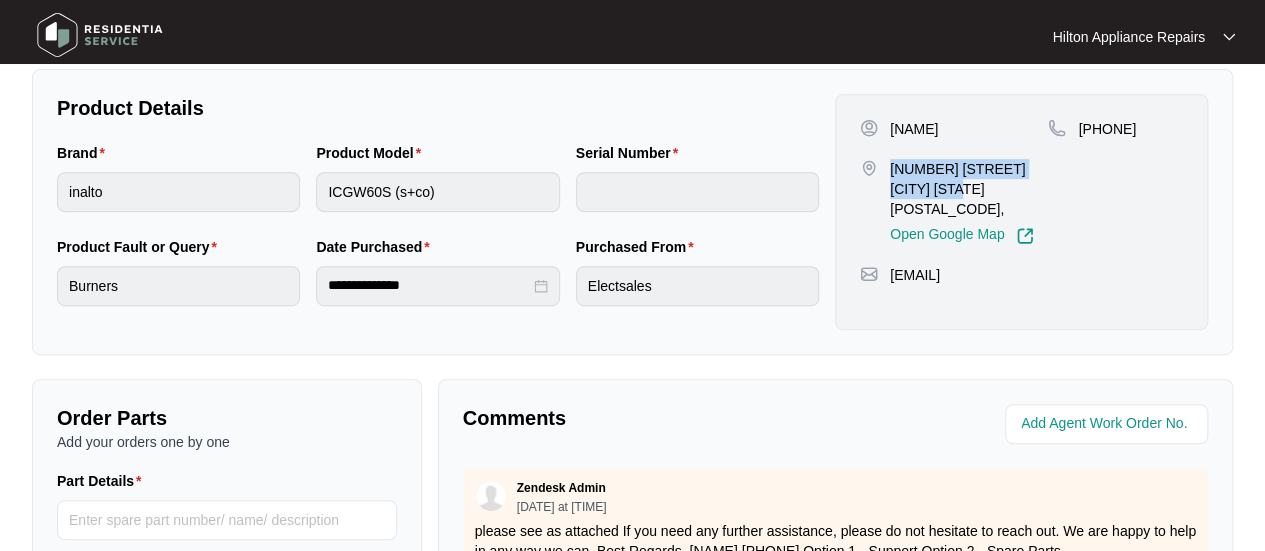 drag, startPoint x: 951, startPoint y: 189, endPoint x: 888, endPoint y: 165, distance: 67.41662 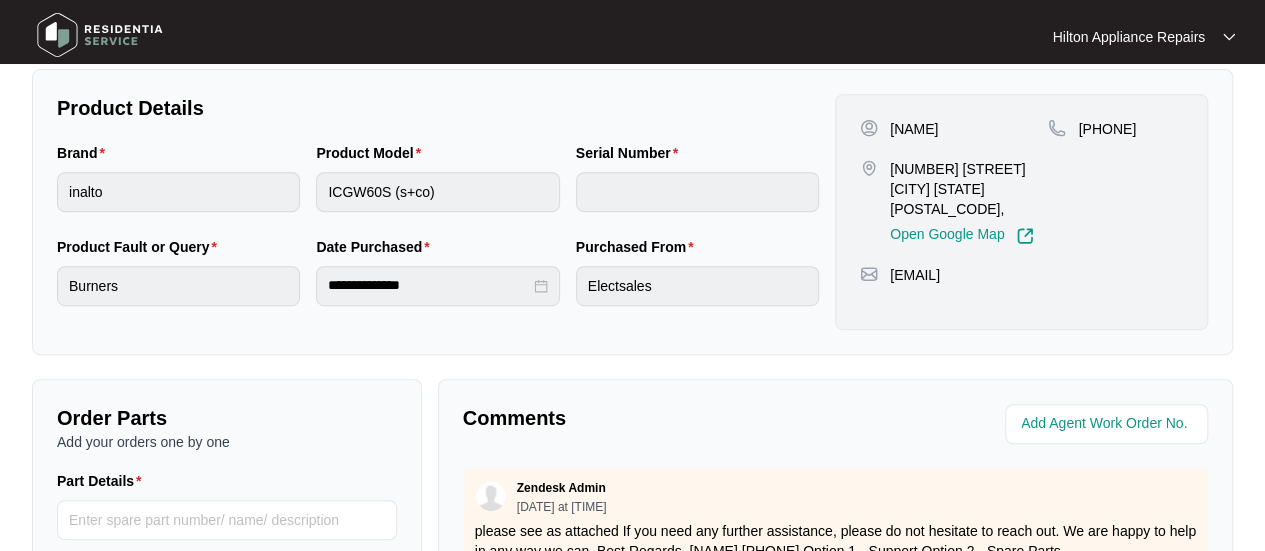 click on "[EMAIL]" at bounding box center [1021, 275] 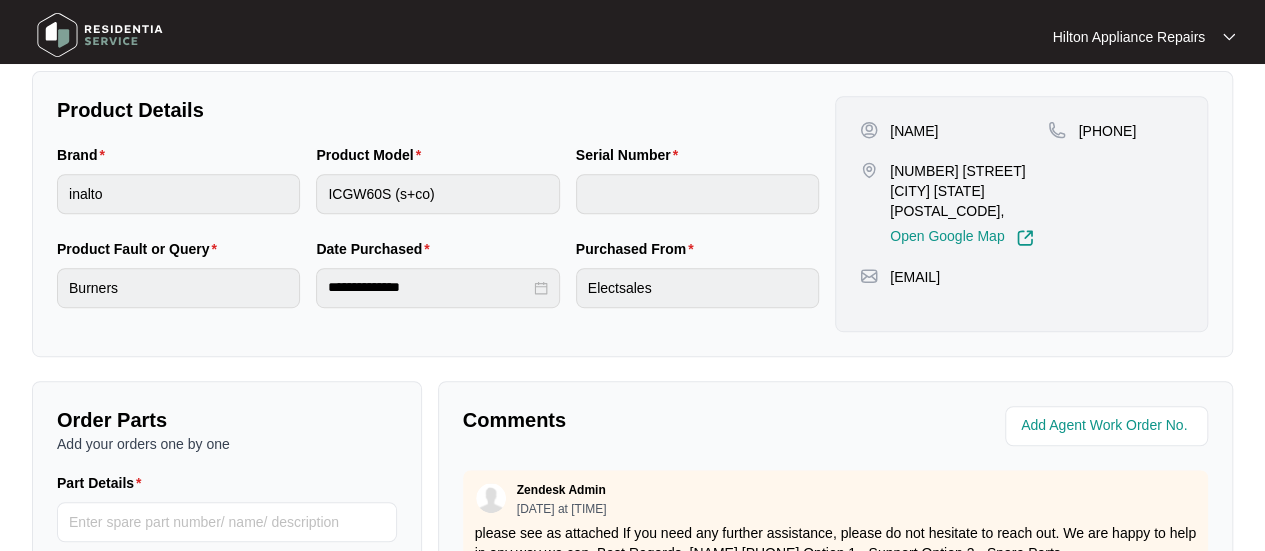 scroll, scrollTop: 400, scrollLeft: 0, axis: vertical 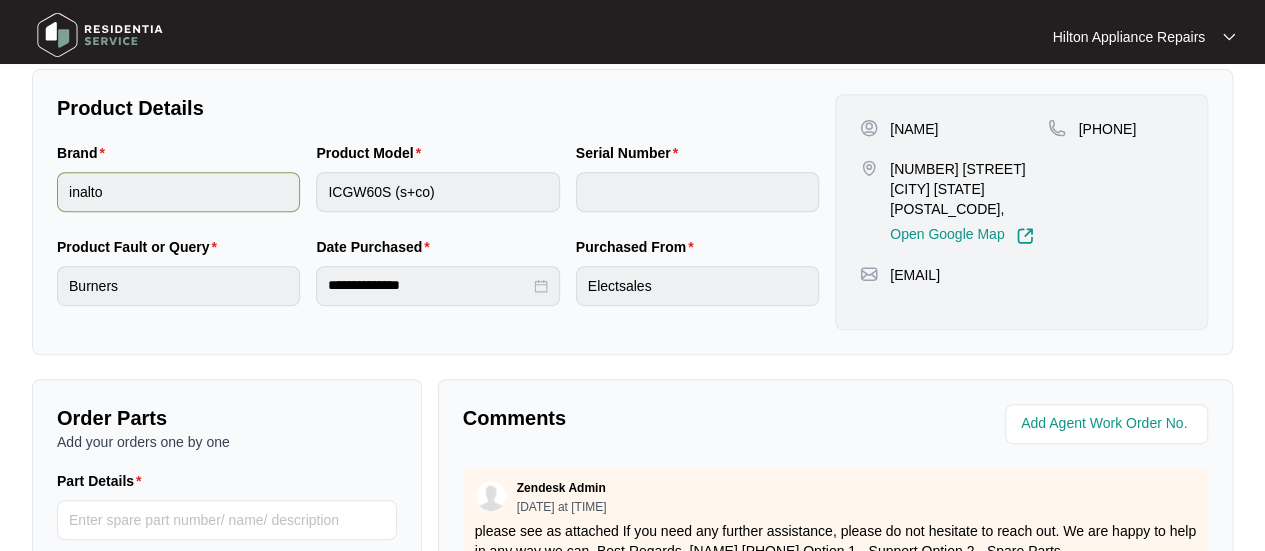 click on "Brand inalto Product Model ICGW60S (s+co) Serial Number" at bounding box center (438, 189) 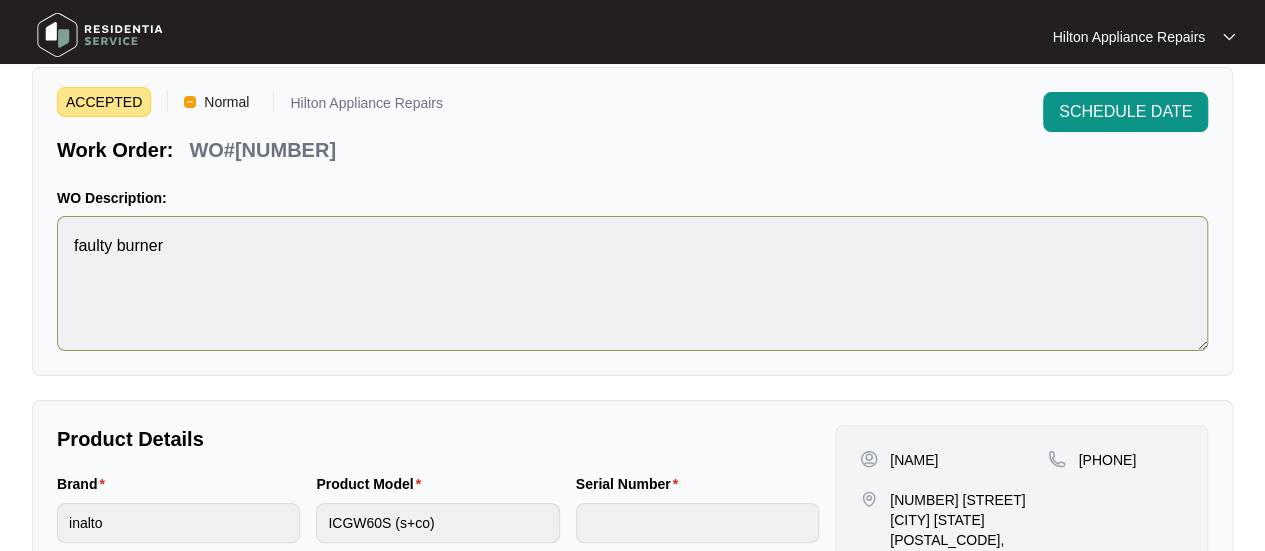 scroll, scrollTop: 100, scrollLeft: 0, axis: vertical 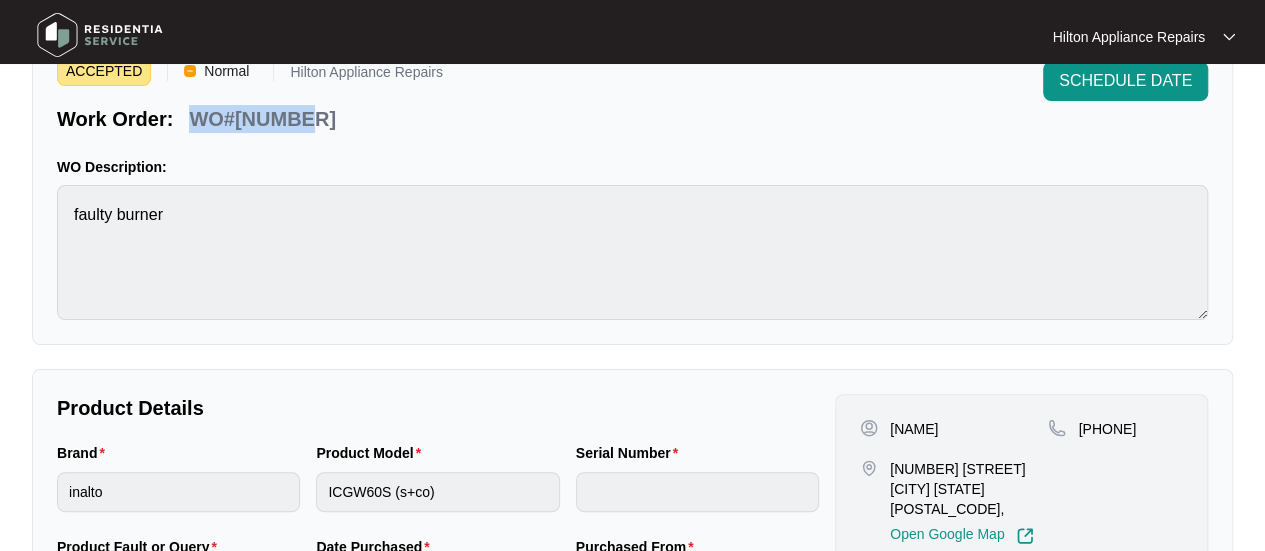 drag, startPoint x: 302, startPoint y: 119, endPoint x: 186, endPoint y: 126, distance: 116.21101 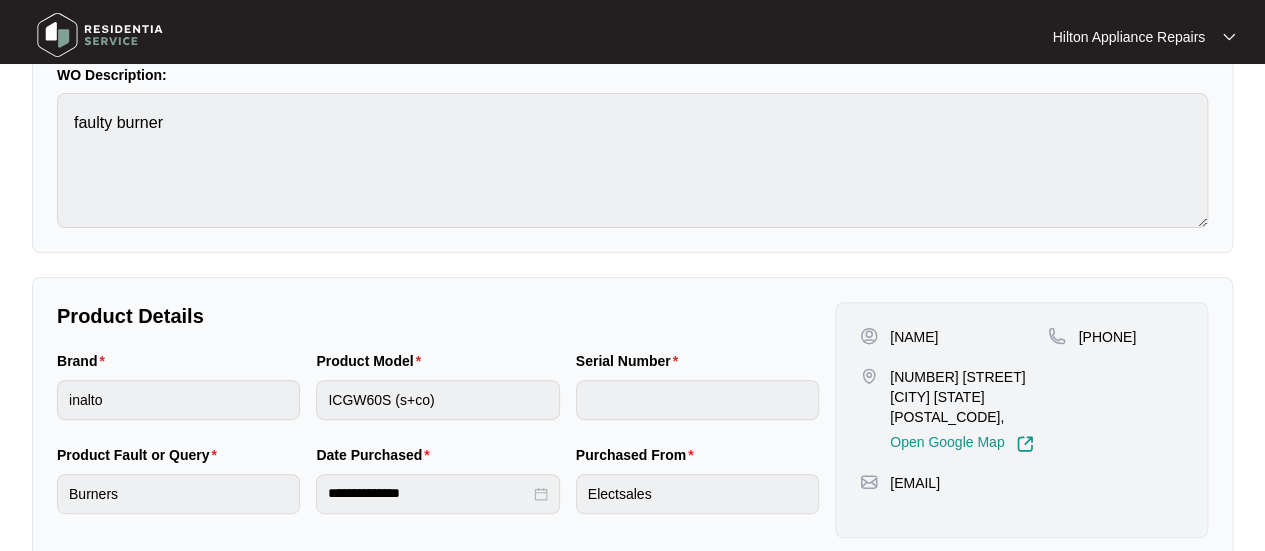 scroll, scrollTop: 300, scrollLeft: 0, axis: vertical 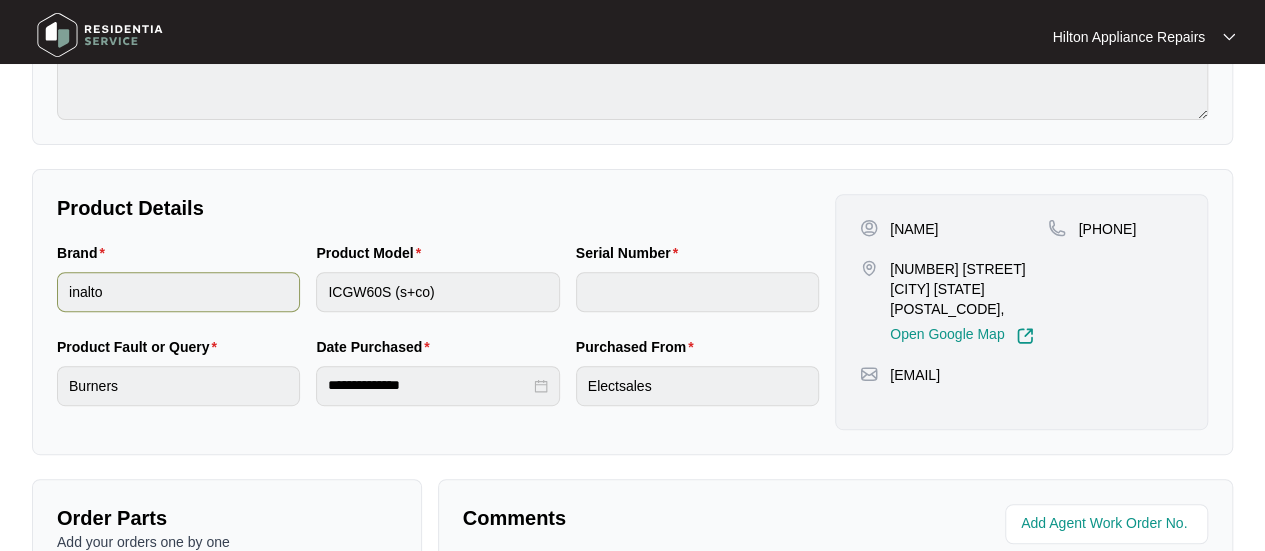 click on "Brand inalto Product Model ICGW60S (s+co) Serial Number" at bounding box center [438, 289] 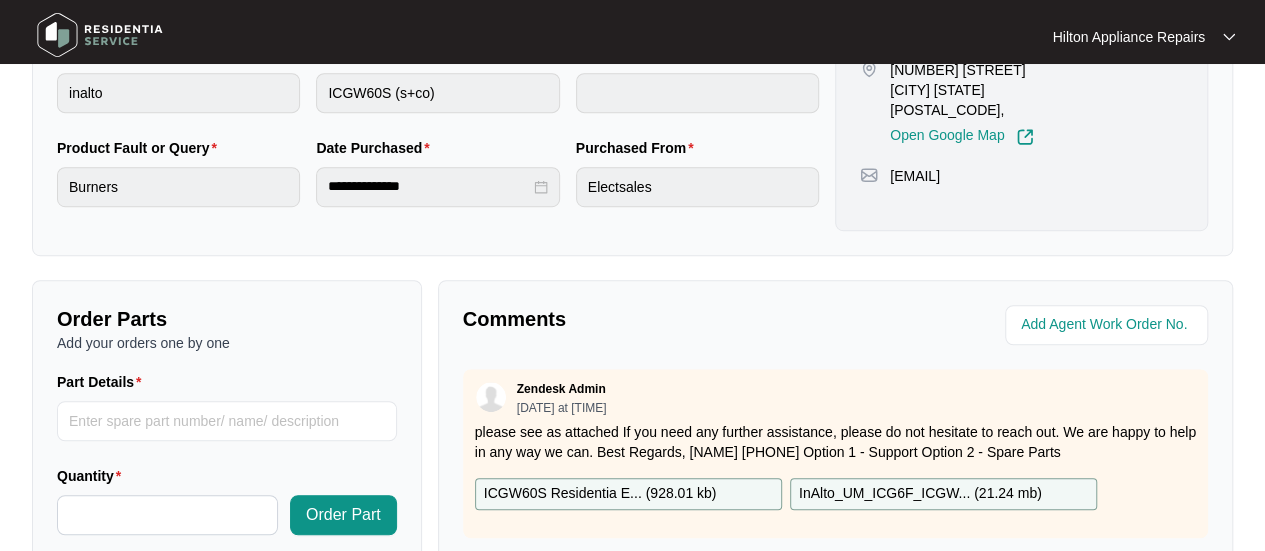 scroll, scrollTop: 500, scrollLeft: 0, axis: vertical 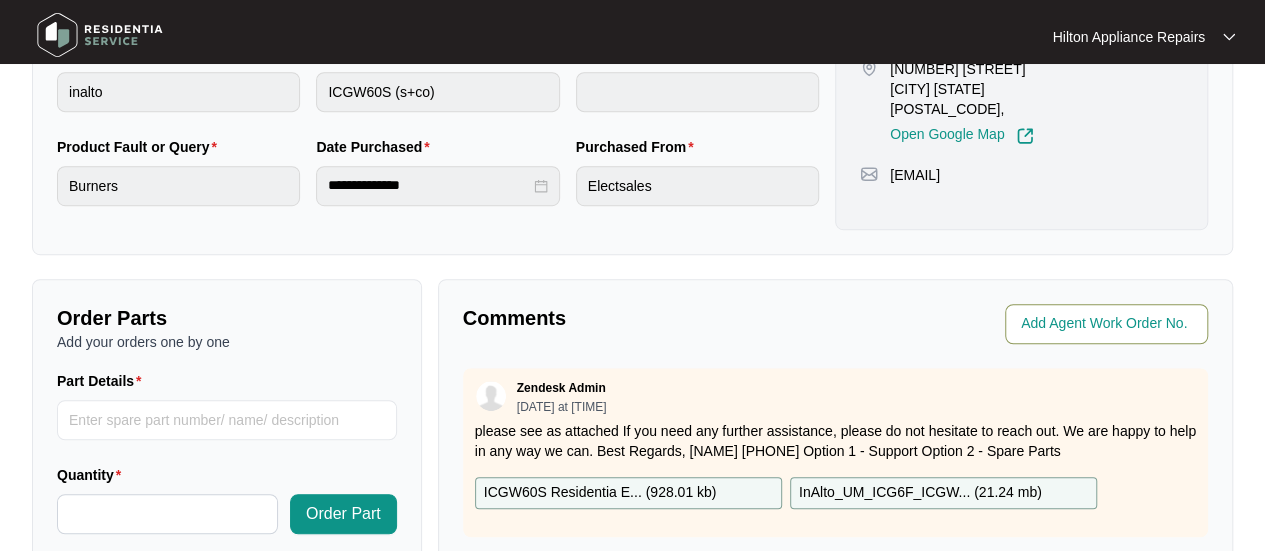 click at bounding box center (1108, 324) 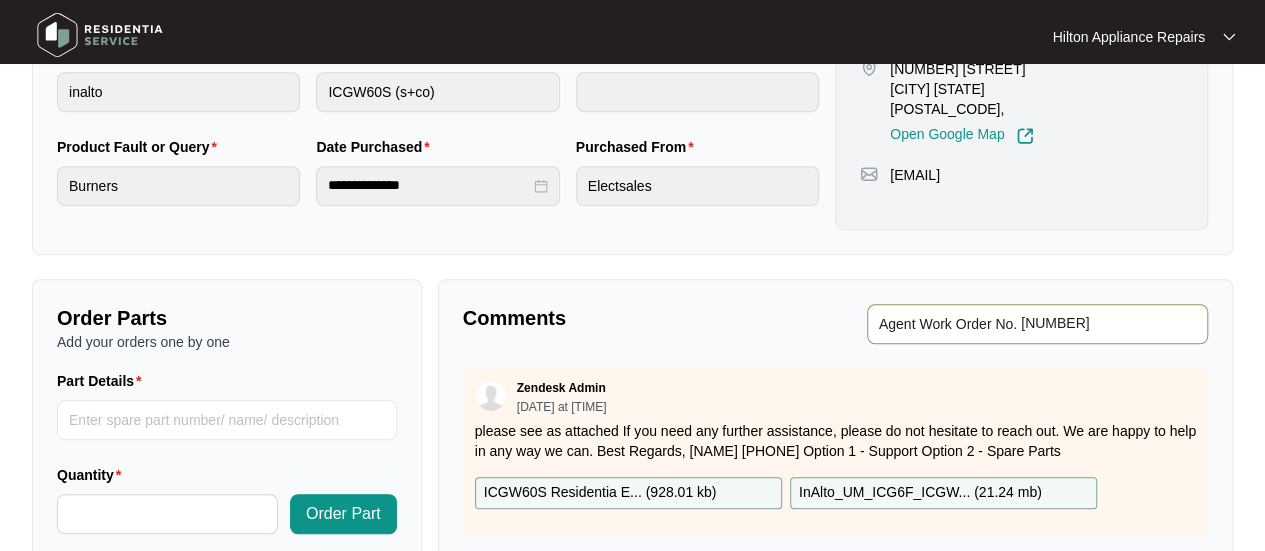 type on "[NUMBER]" 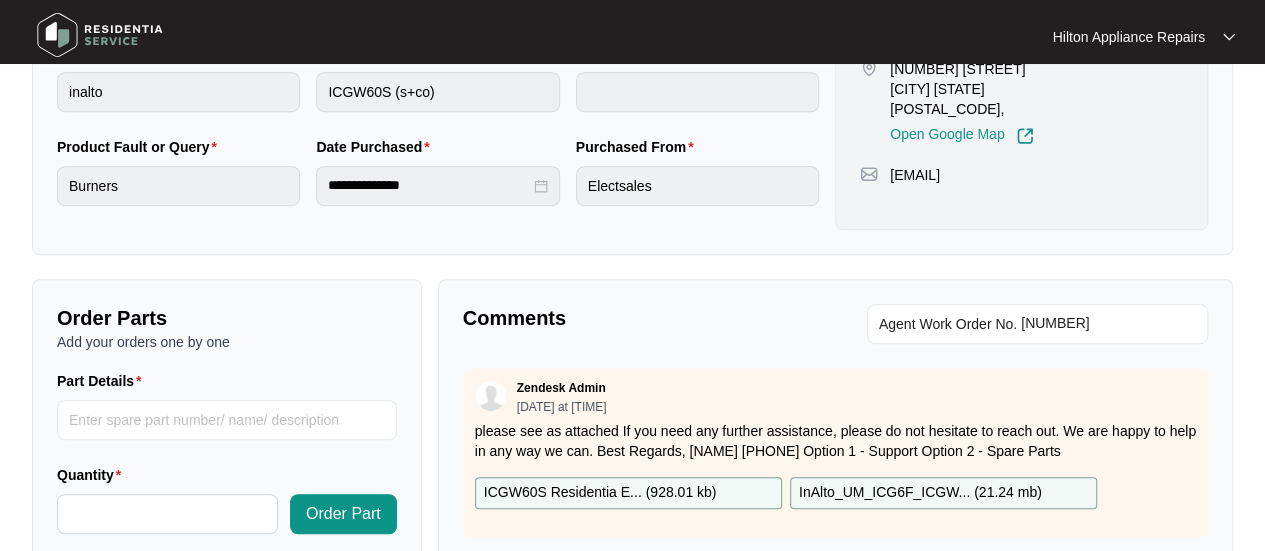 click on "Comments" at bounding box center (642, 318) 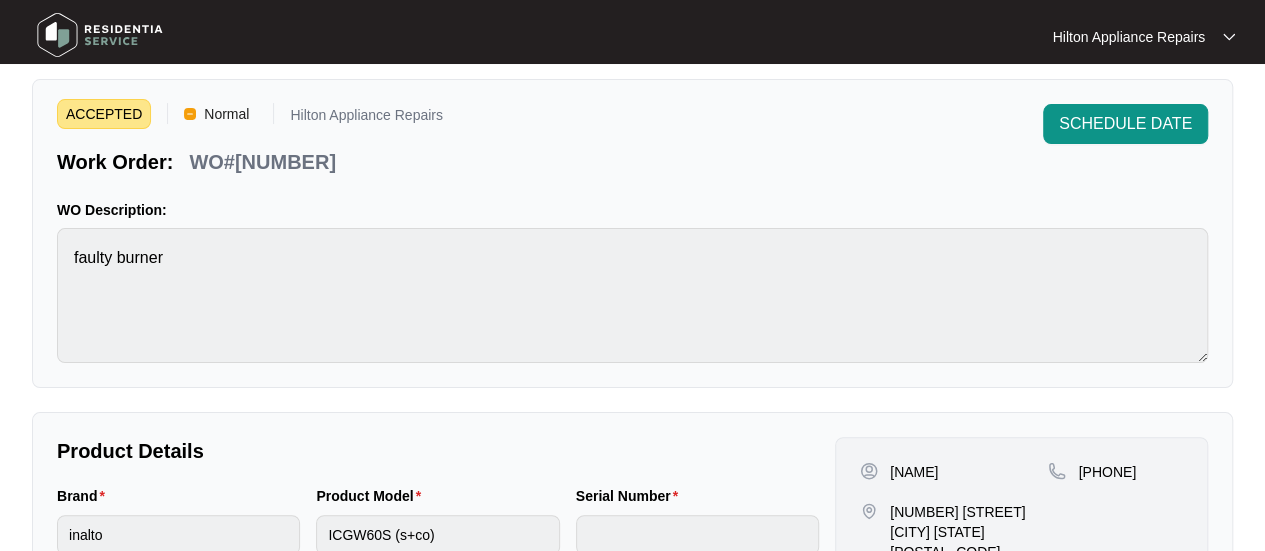 scroll, scrollTop: 0, scrollLeft: 0, axis: both 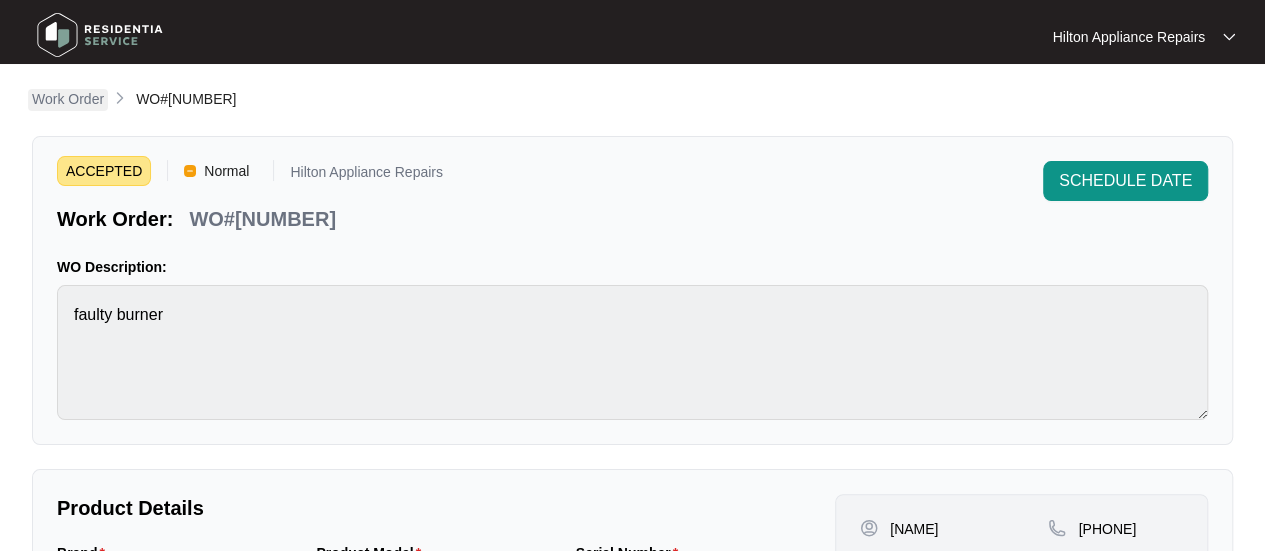 click on "Work Order" at bounding box center (68, 99) 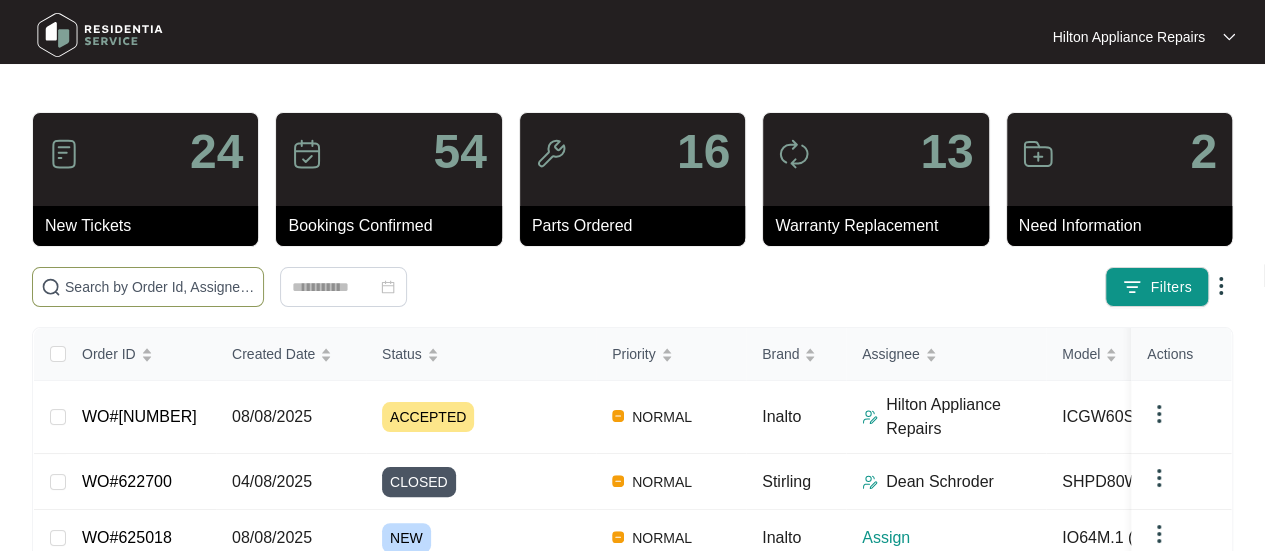 click at bounding box center [160, 287] 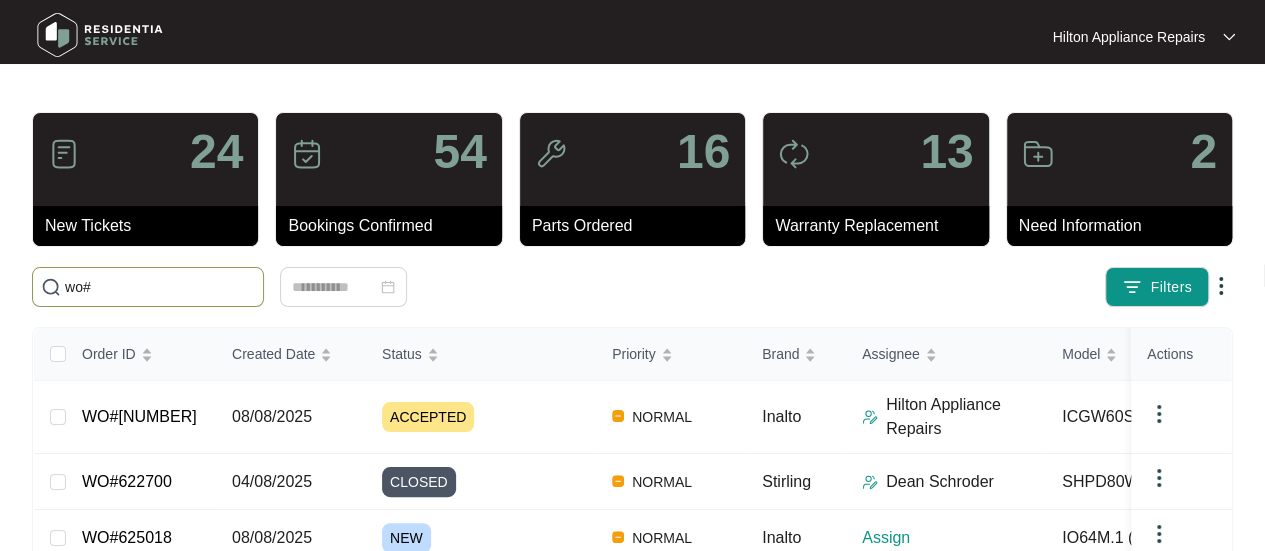 paste on "624909" 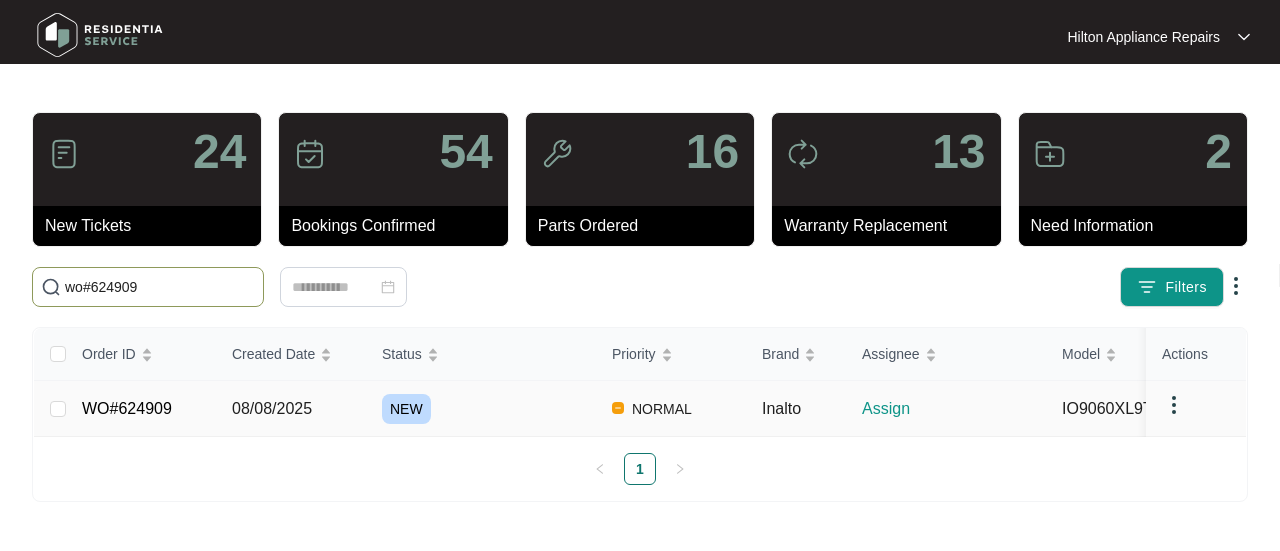 type on "wo#624909" 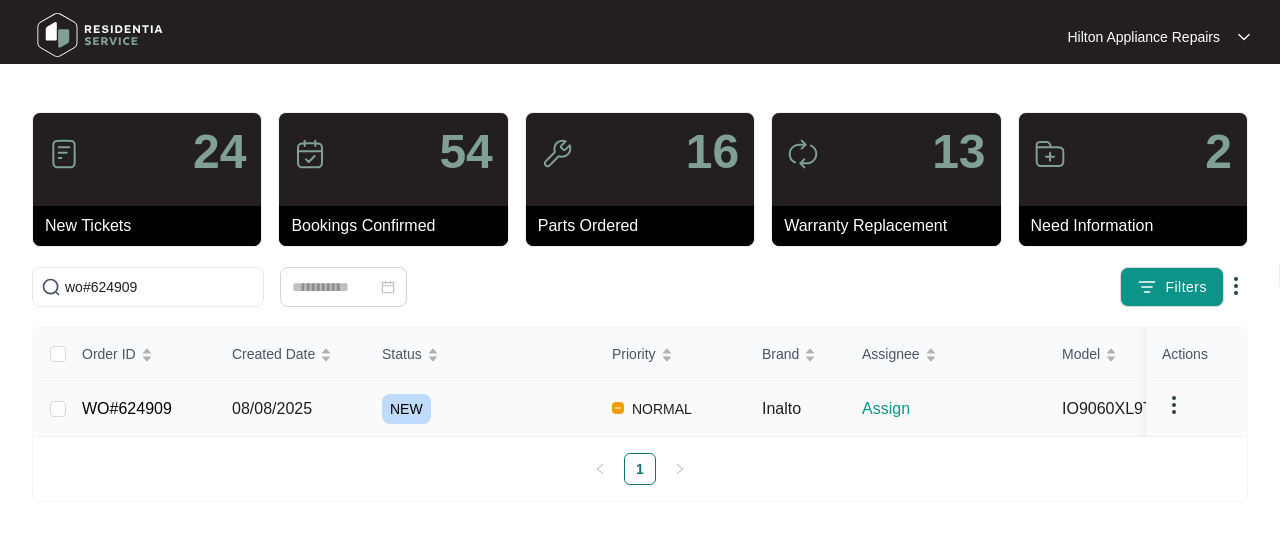 click on "08/08/2025" at bounding box center (272, 408) 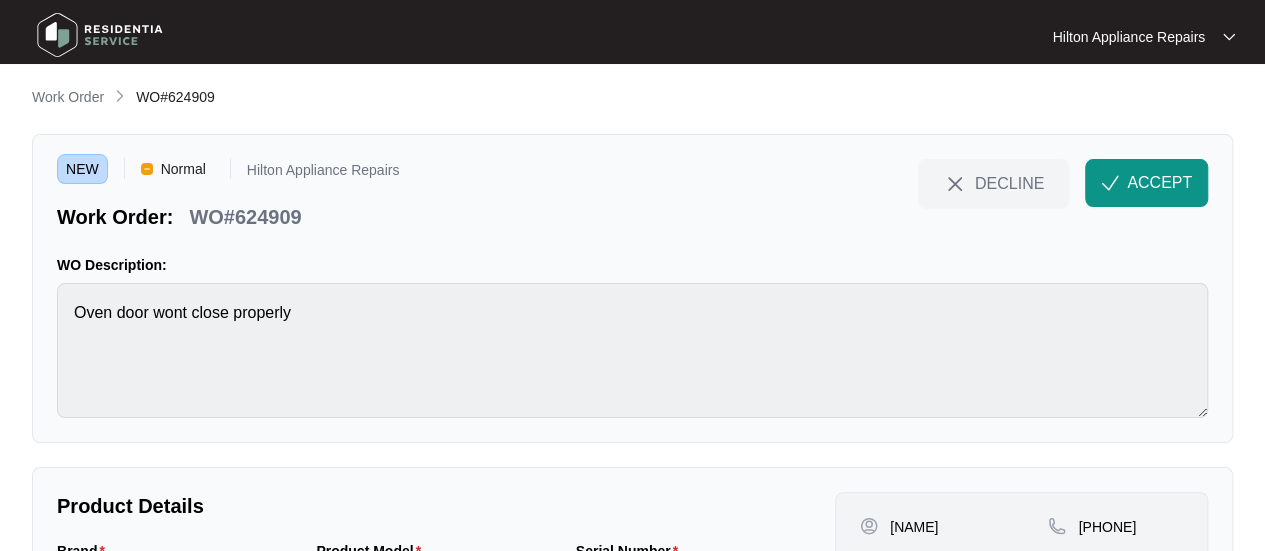 scroll, scrollTop: 0, scrollLeft: 0, axis: both 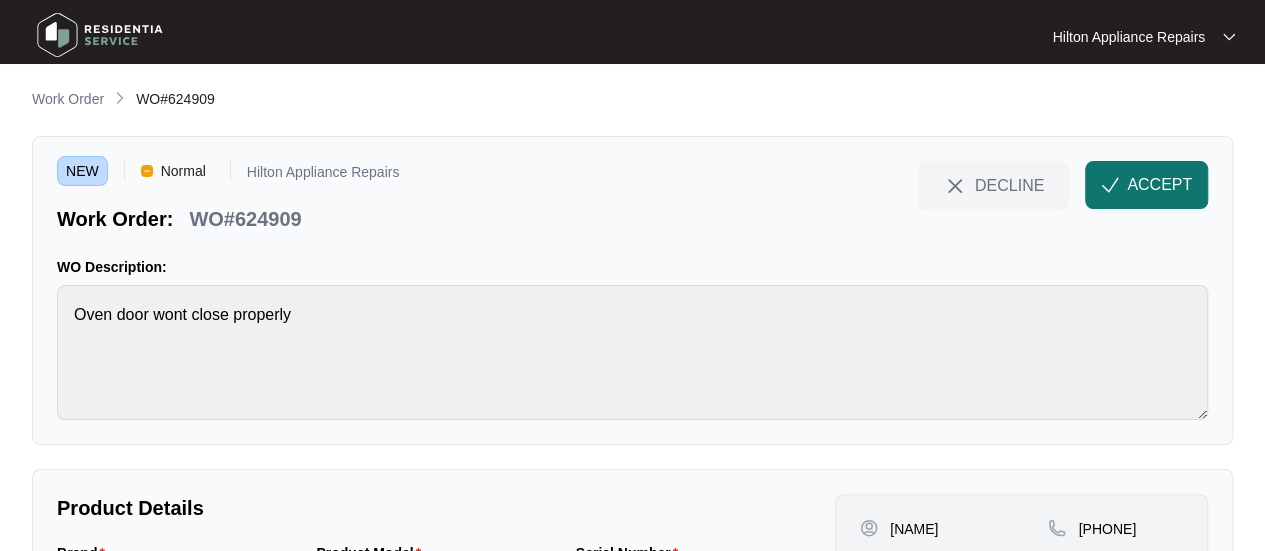 click on "ACCEPT" at bounding box center (1159, 185) 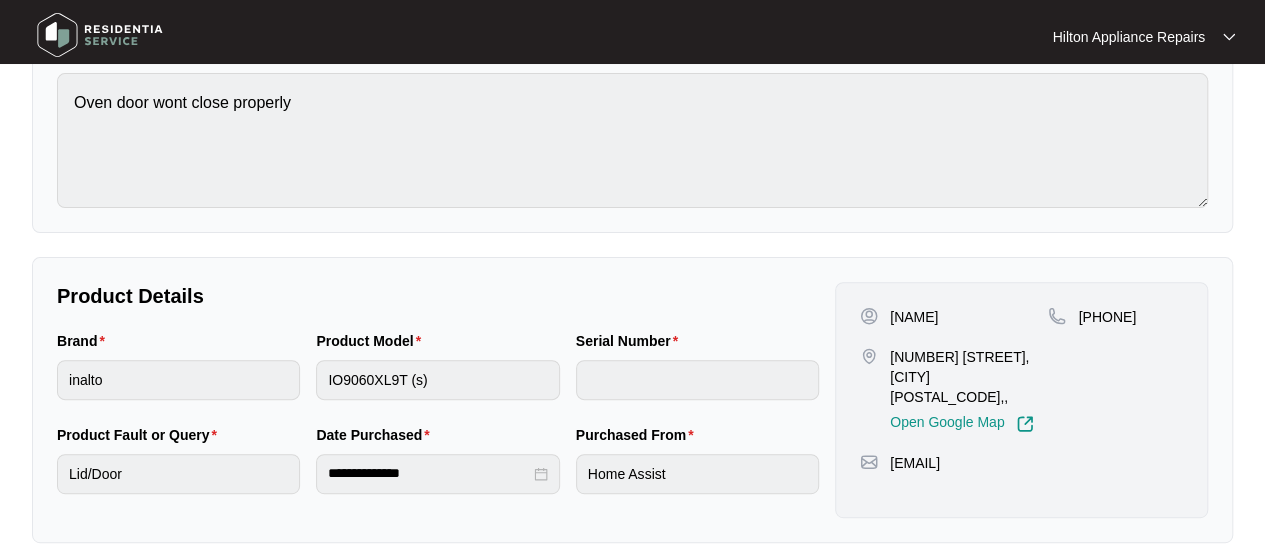 scroll, scrollTop: 300, scrollLeft: 0, axis: vertical 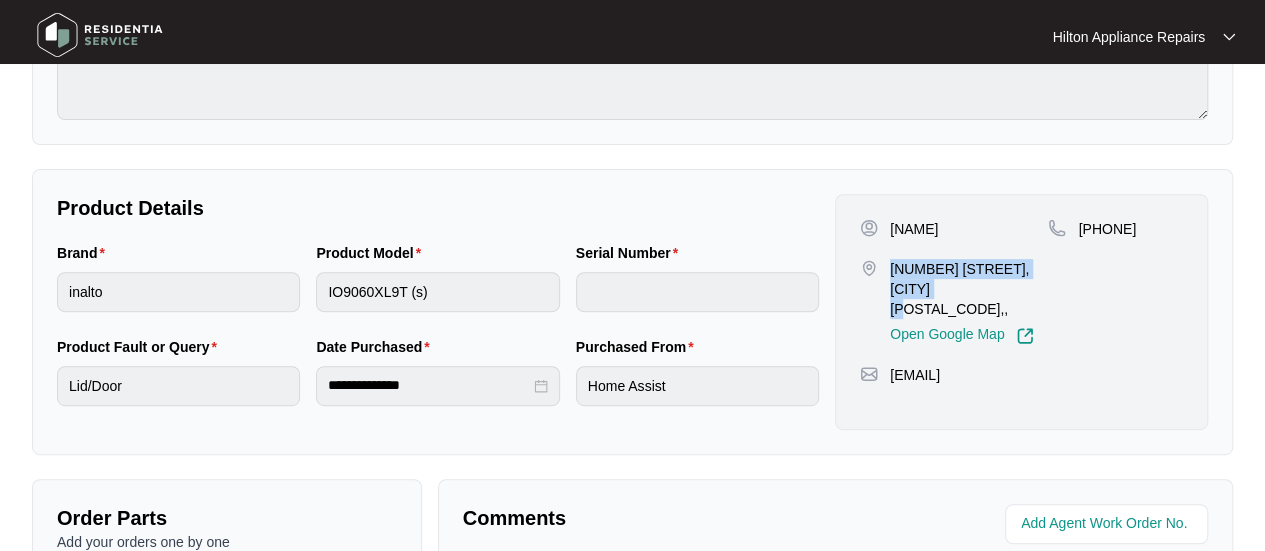drag, startPoint x: 964, startPoint y: 287, endPoint x: 888, endPoint y: 266, distance: 78.84795 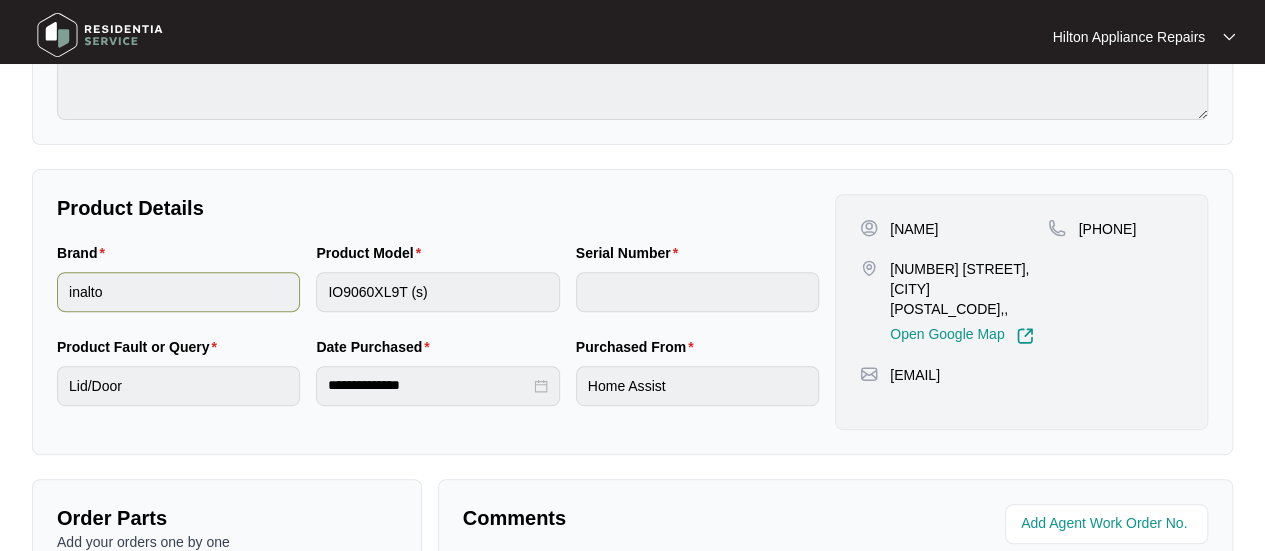 click on "Brand inalto Product Model IO9060XL9T (s) Serial Number" at bounding box center [438, 289] 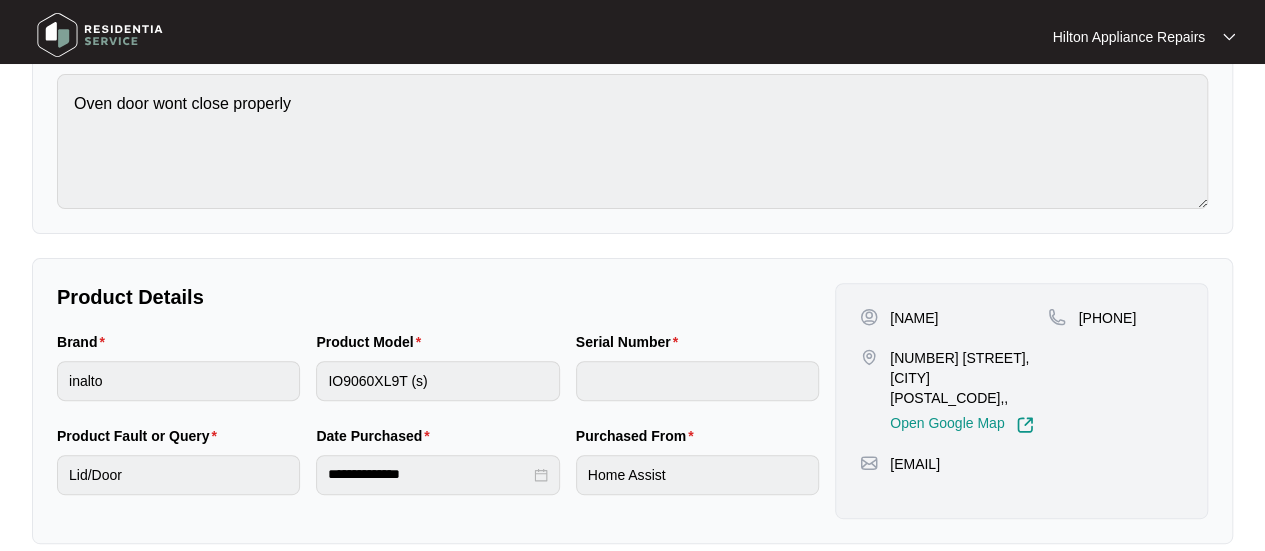 scroll, scrollTop: 300, scrollLeft: 0, axis: vertical 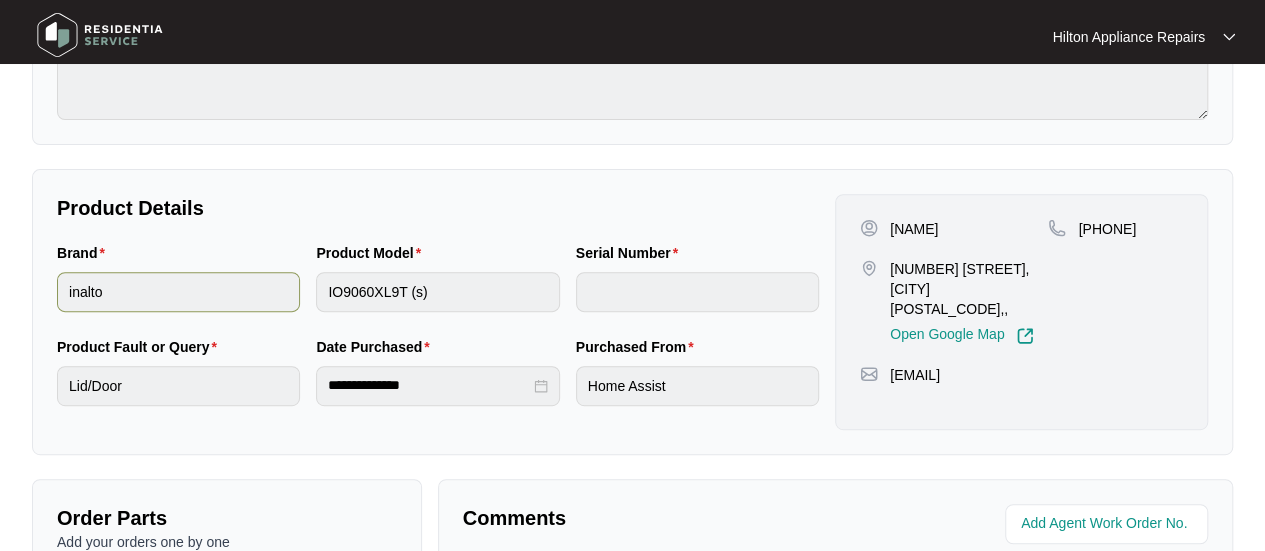 click on "Brand inalto Product Model IO9060XL9T (s) Serial Number" at bounding box center (438, 289) 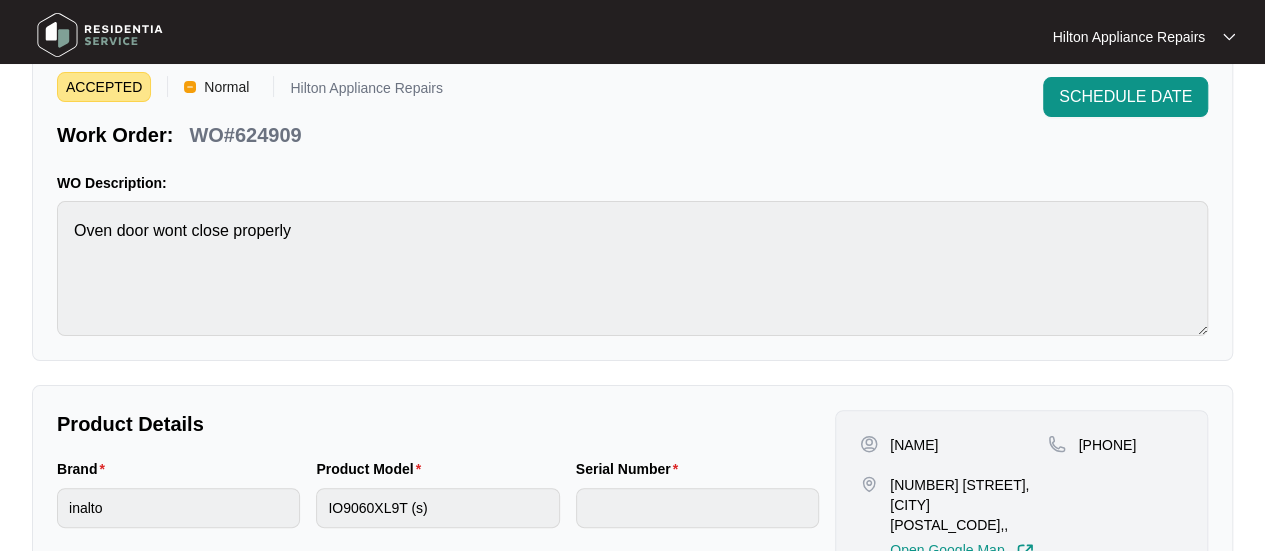 scroll, scrollTop: 0, scrollLeft: 0, axis: both 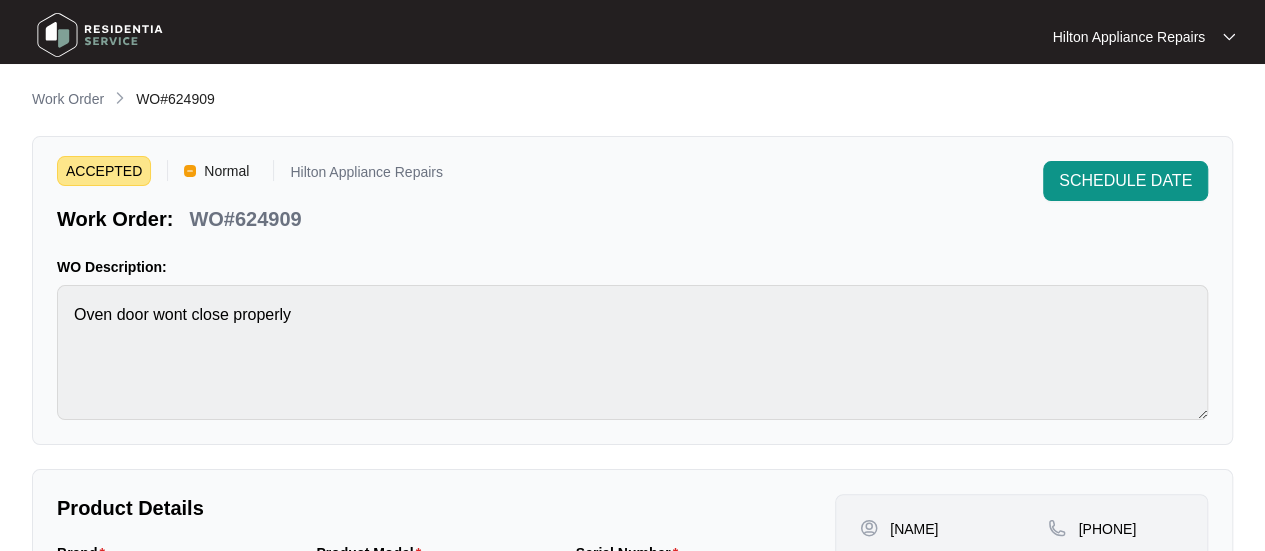 click on "**********" at bounding box center [632, 673] 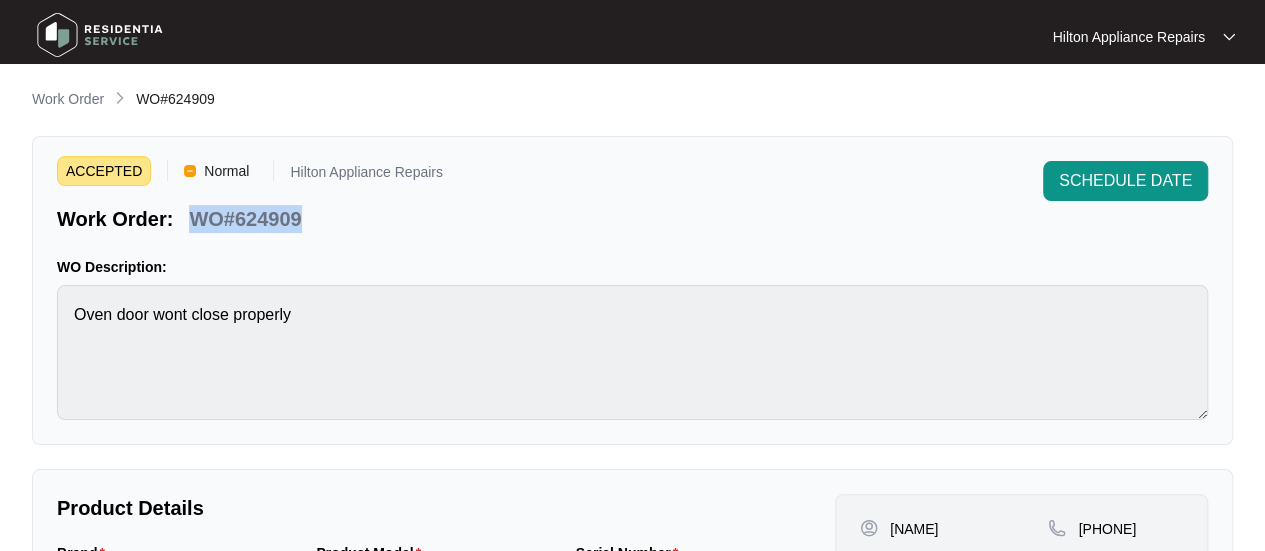 drag, startPoint x: 312, startPoint y: 213, endPoint x: 184, endPoint y: 224, distance: 128.47179 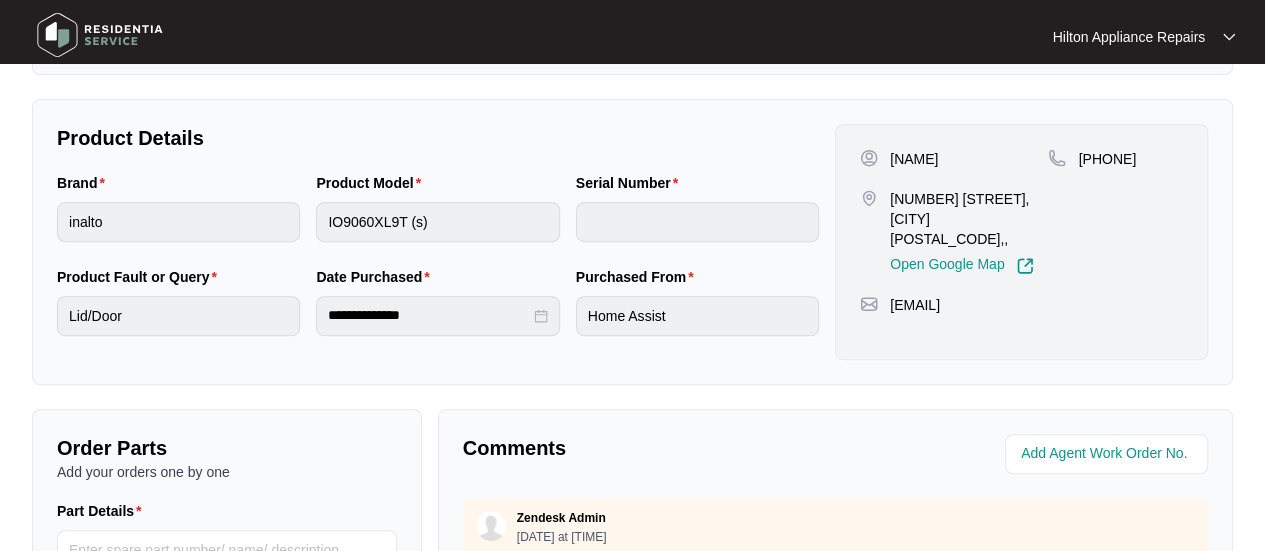 scroll, scrollTop: 400, scrollLeft: 0, axis: vertical 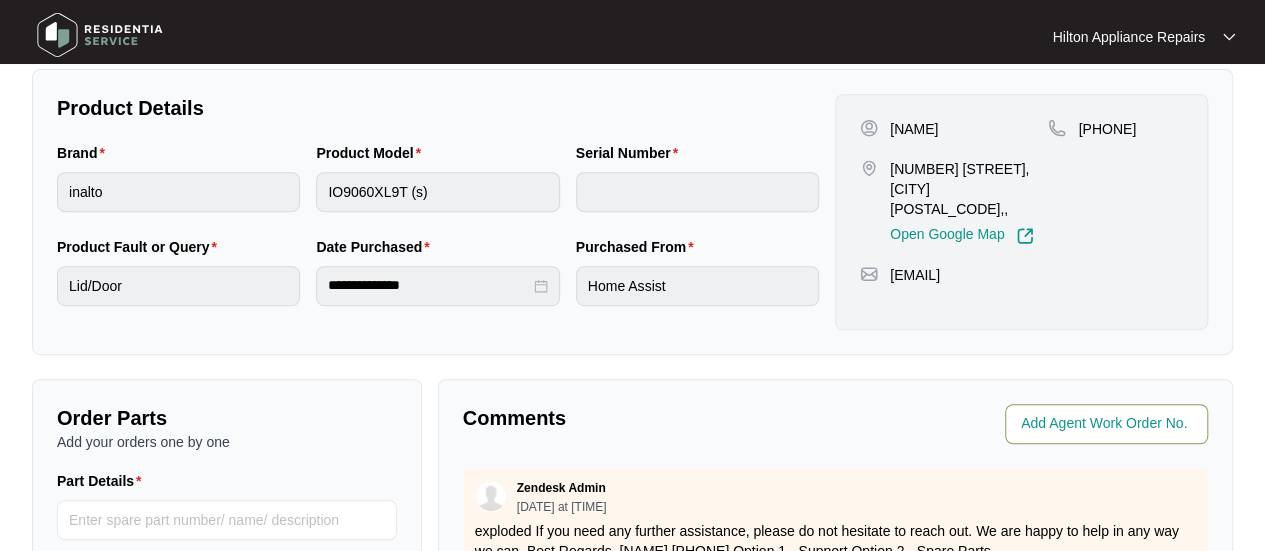click at bounding box center [1106, 424] 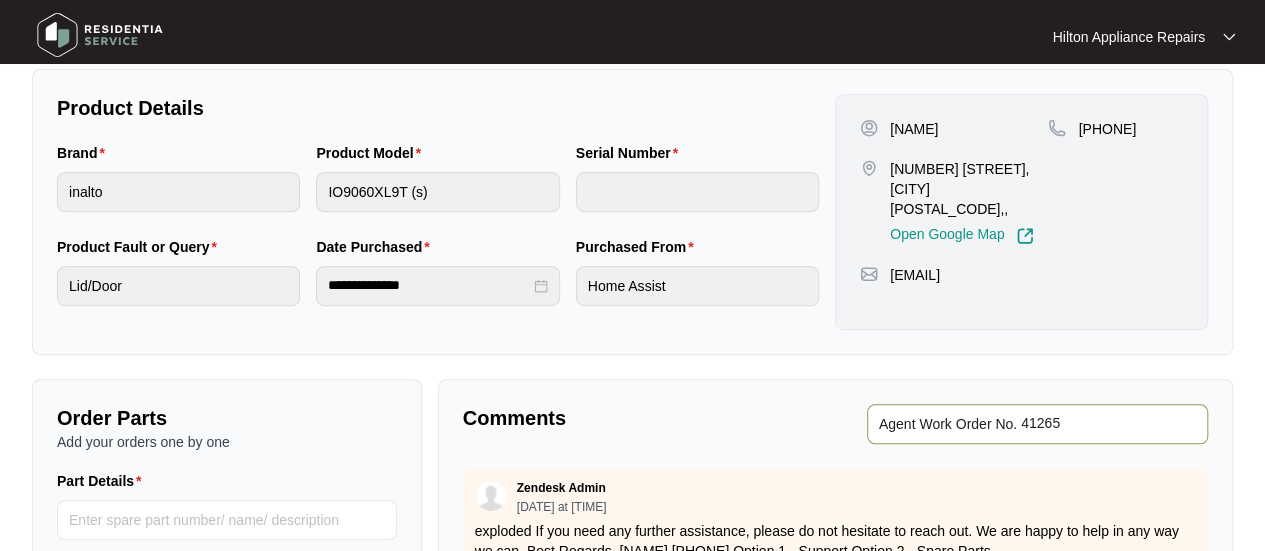 type on "41265" 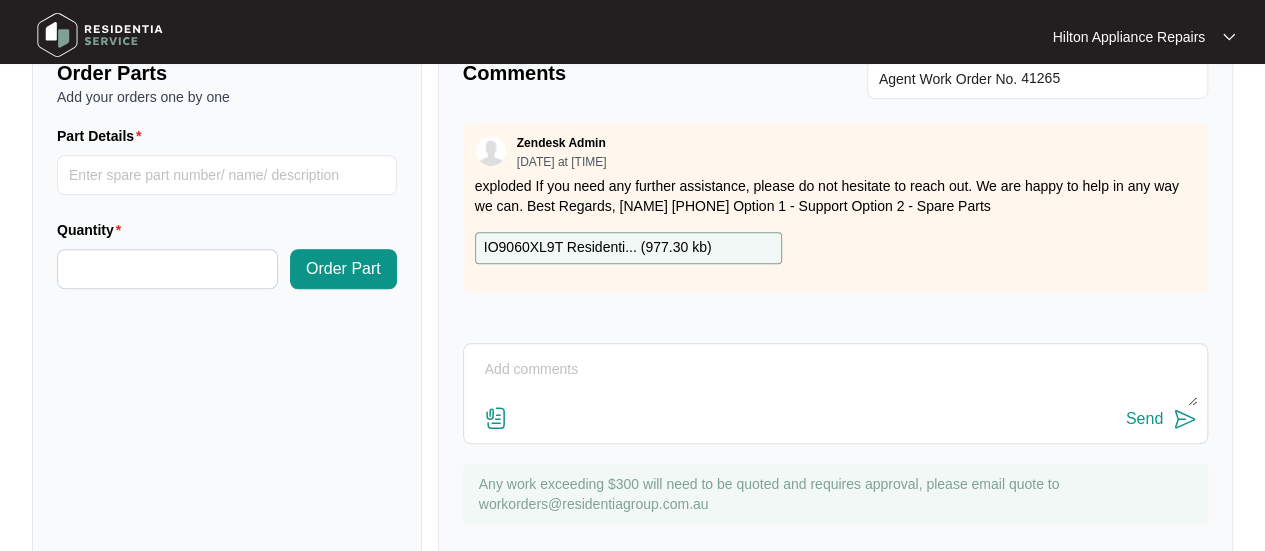 scroll, scrollTop: 791, scrollLeft: 0, axis: vertical 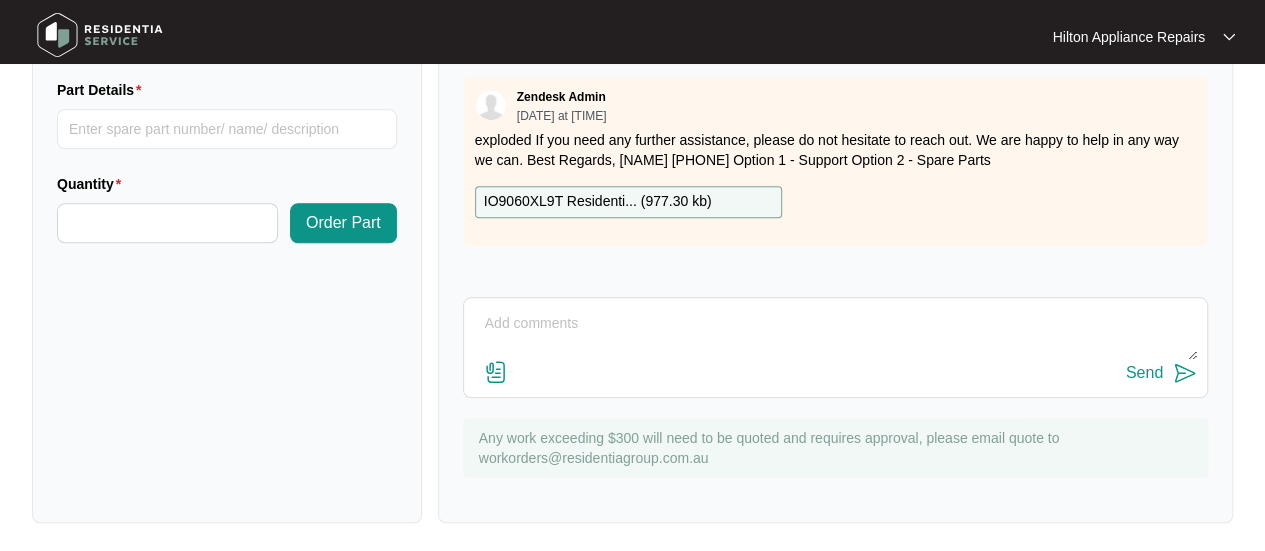 drag, startPoint x: 502, startPoint y: 328, endPoint x: 537, endPoint y: 321, distance: 35.69314 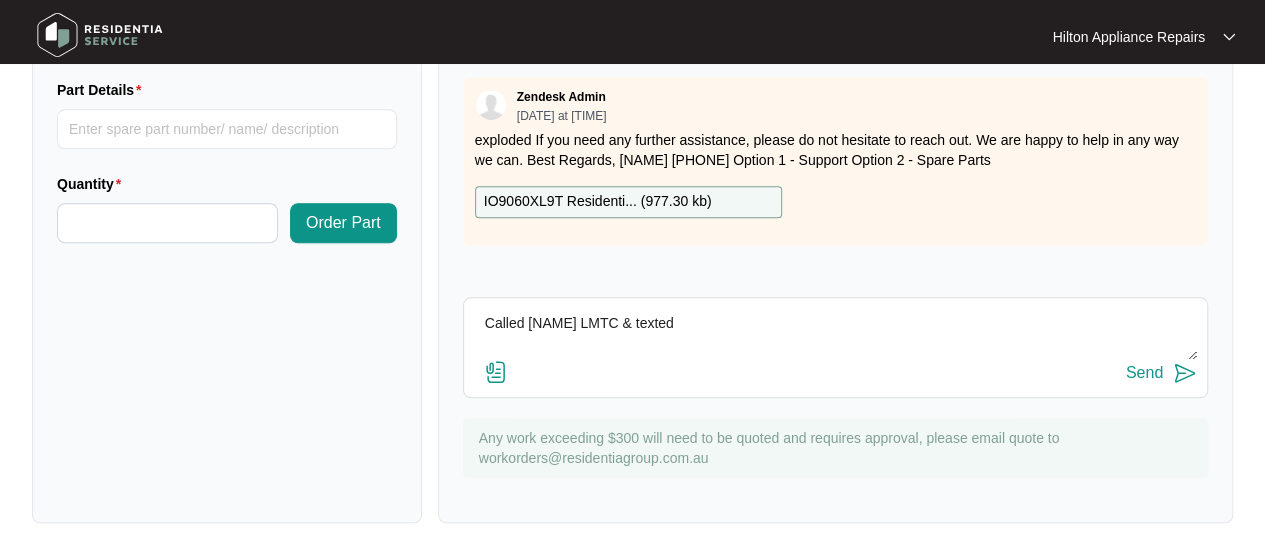 type on "Called [NAME] LMTC & texted" 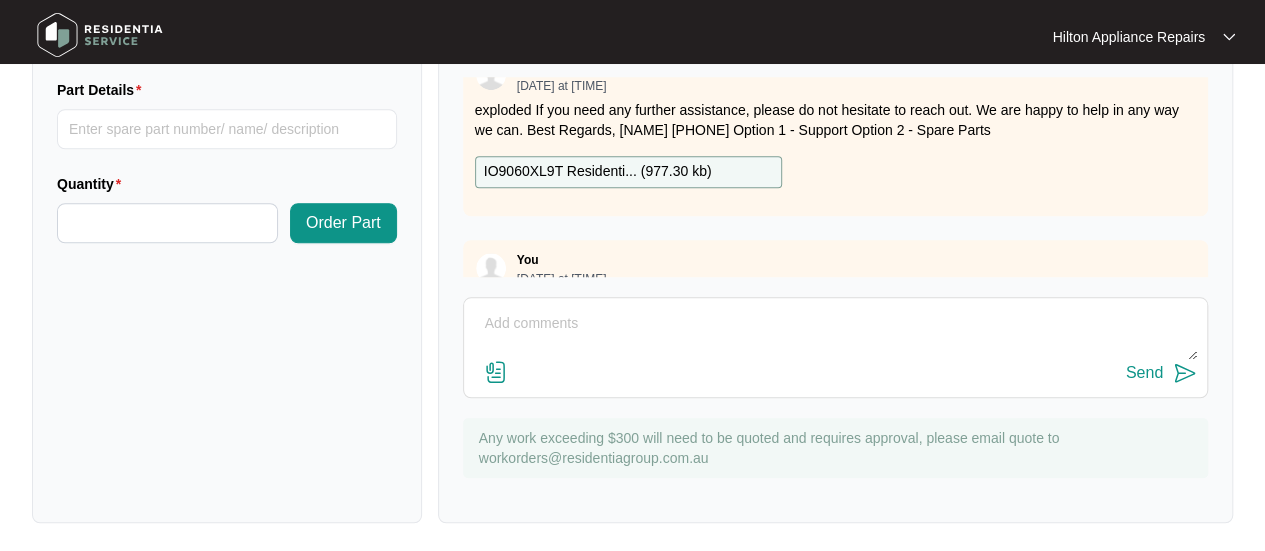 scroll, scrollTop: 0, scrollLeft: 0, axis: both 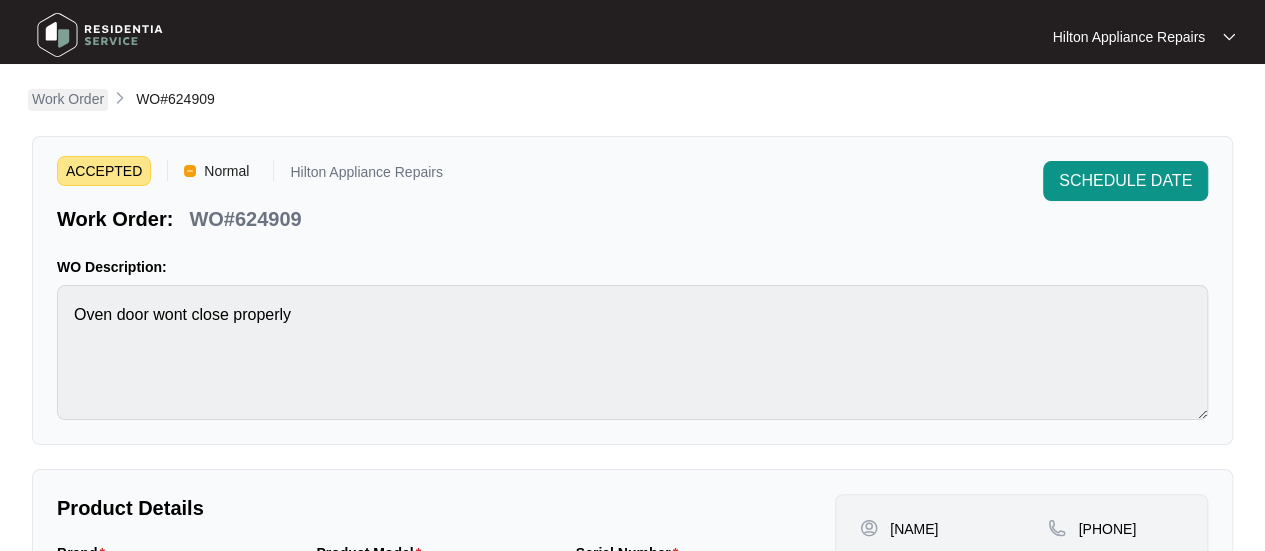click on "Work Order" at bounding box center (68, 99) 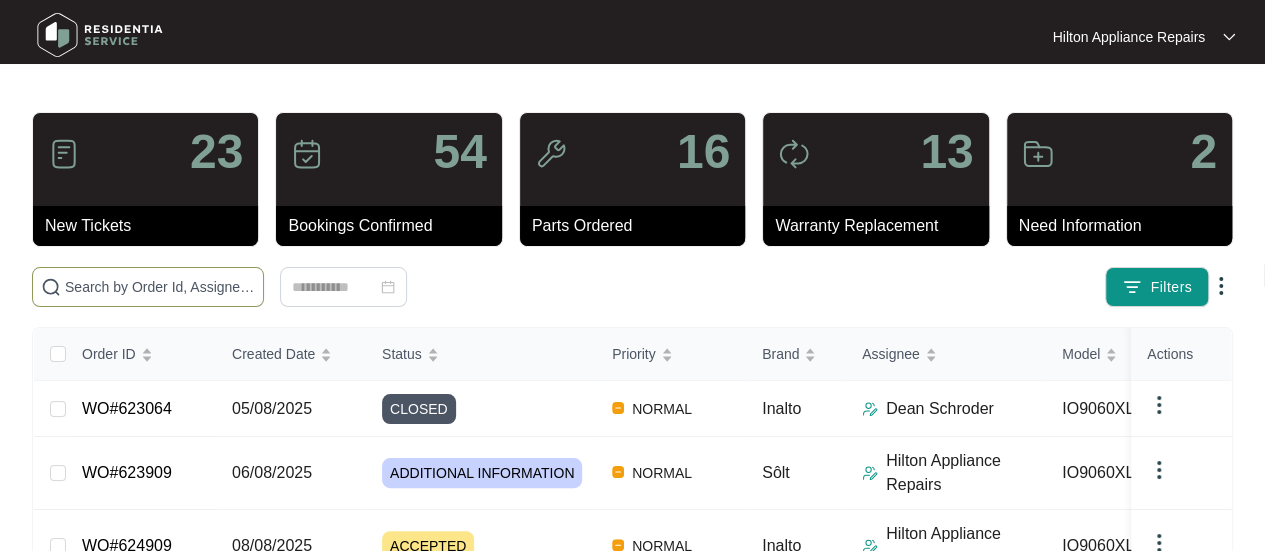 click at bounding box center (160, 287) 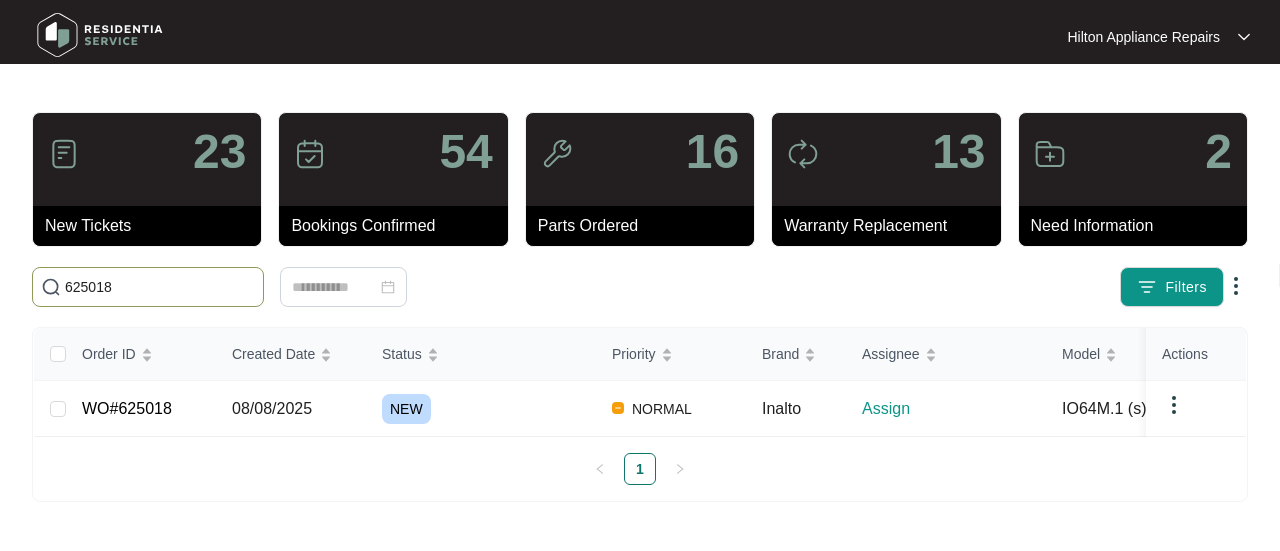 drag, startPoint x: 120, startPoint y: 288, endPoint x: 91, endPoint y: 288, distance: 29 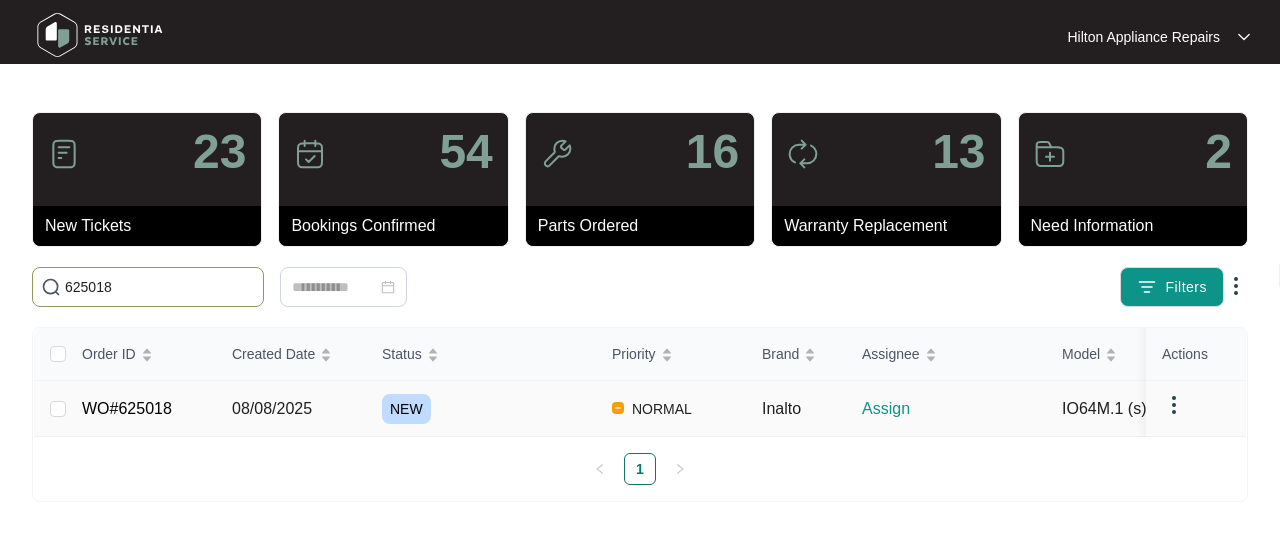 type on "625018" 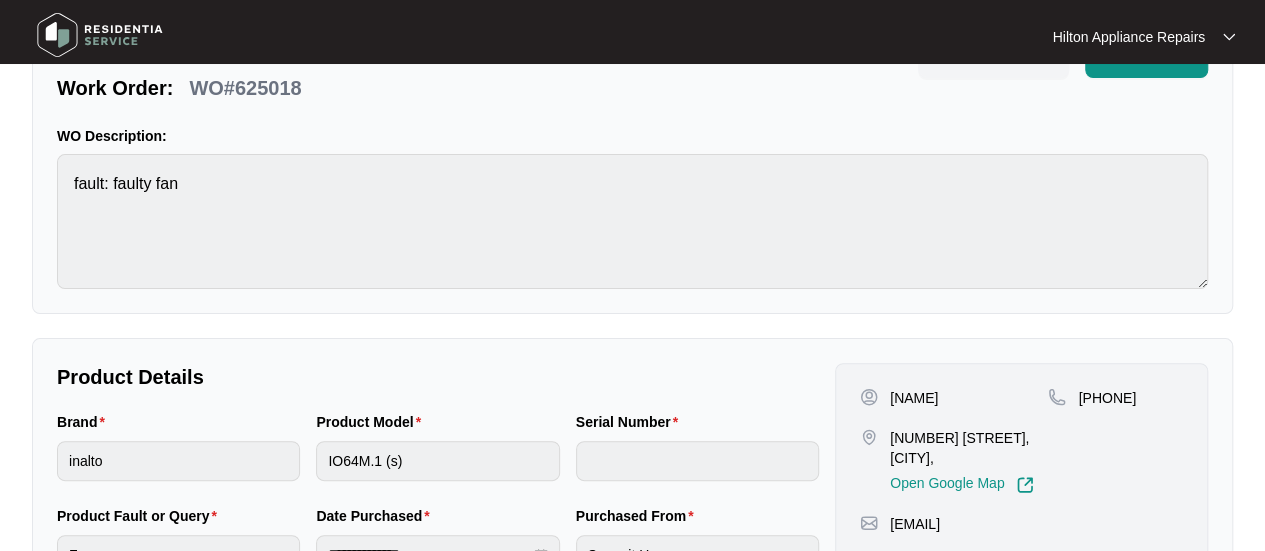 scroll, scrollTop: 0, scrollLeft: 0, axis: both 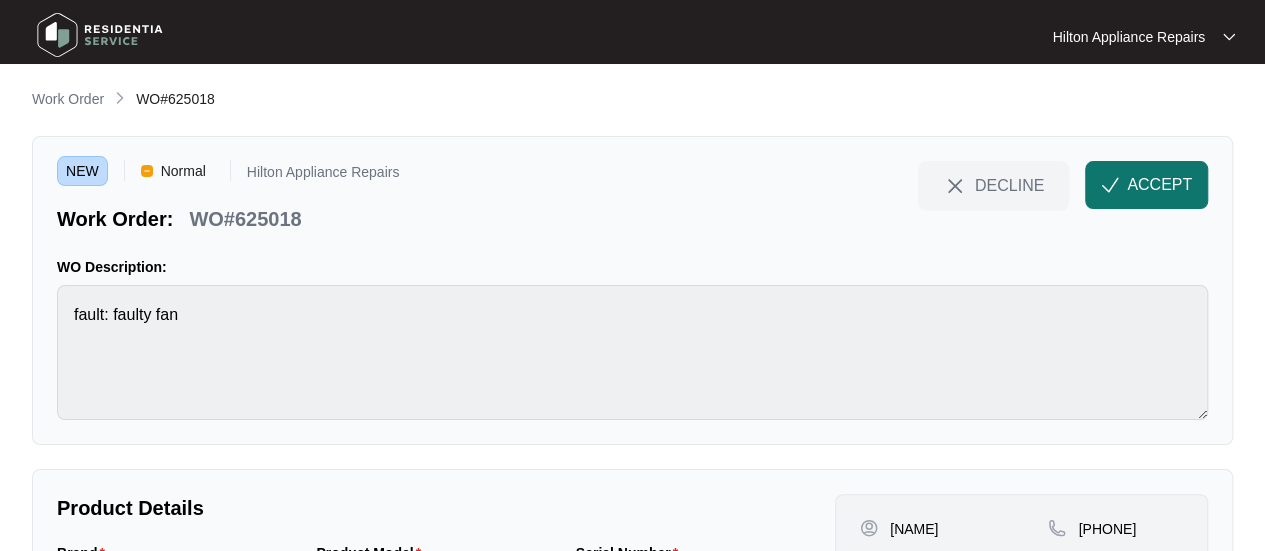 click at bounding box center [1110, 185] 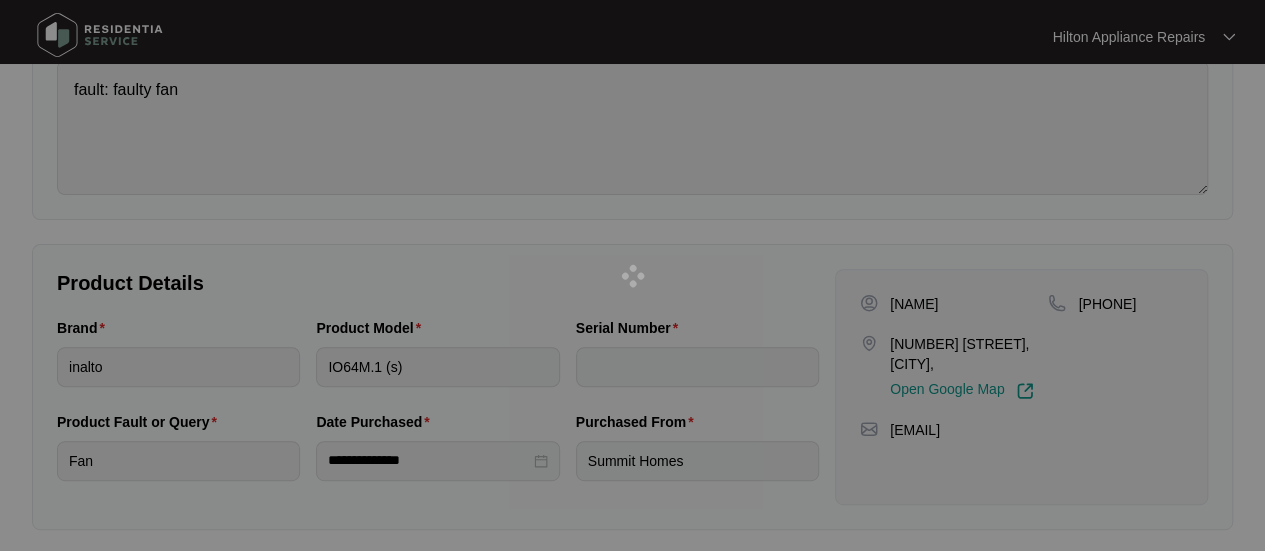 scroll, scrollTop: 233, scrollLeft: 0, axis: vertical 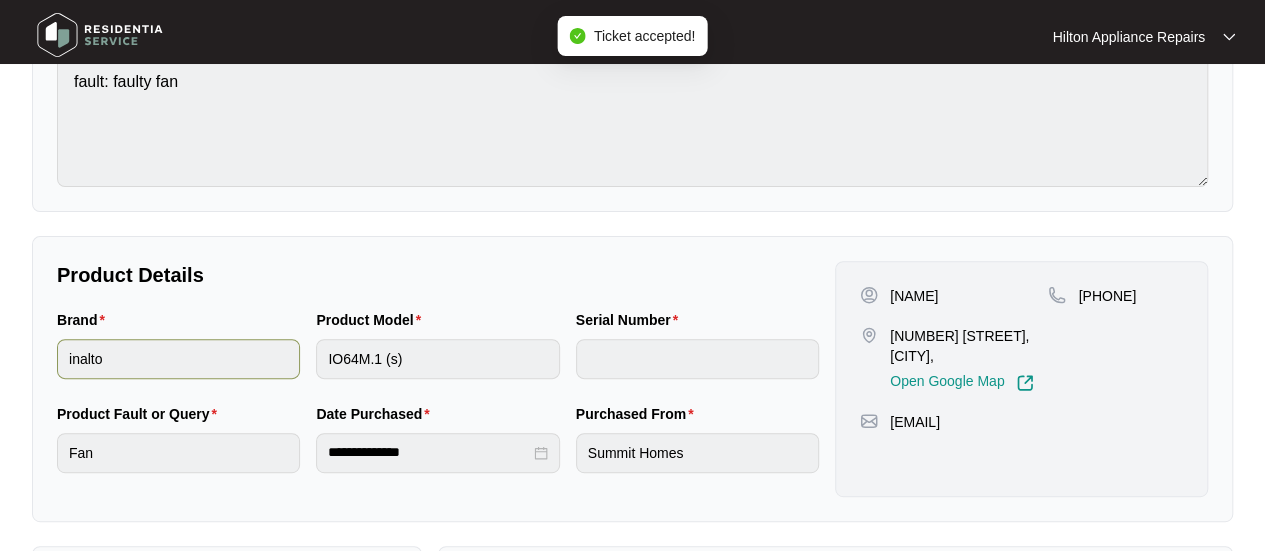 click on "Brand inalto Product Model IO64M.1 (s) Serial Number" at bounding box center [438, 356] 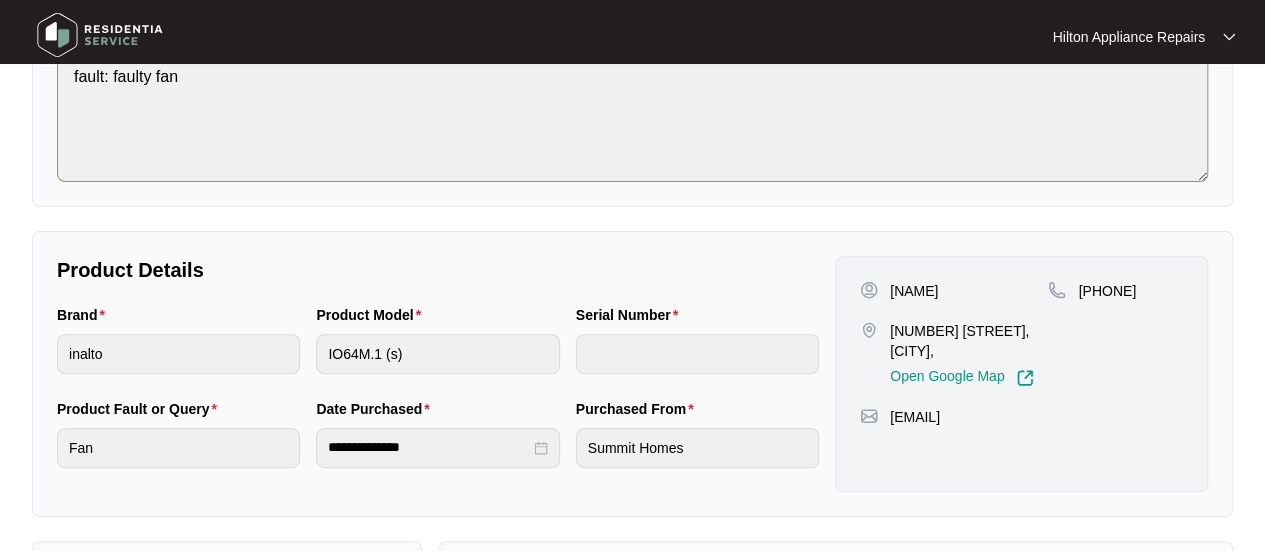 scroll, scrollTop: 0, scrollLeft: 0, axis: both 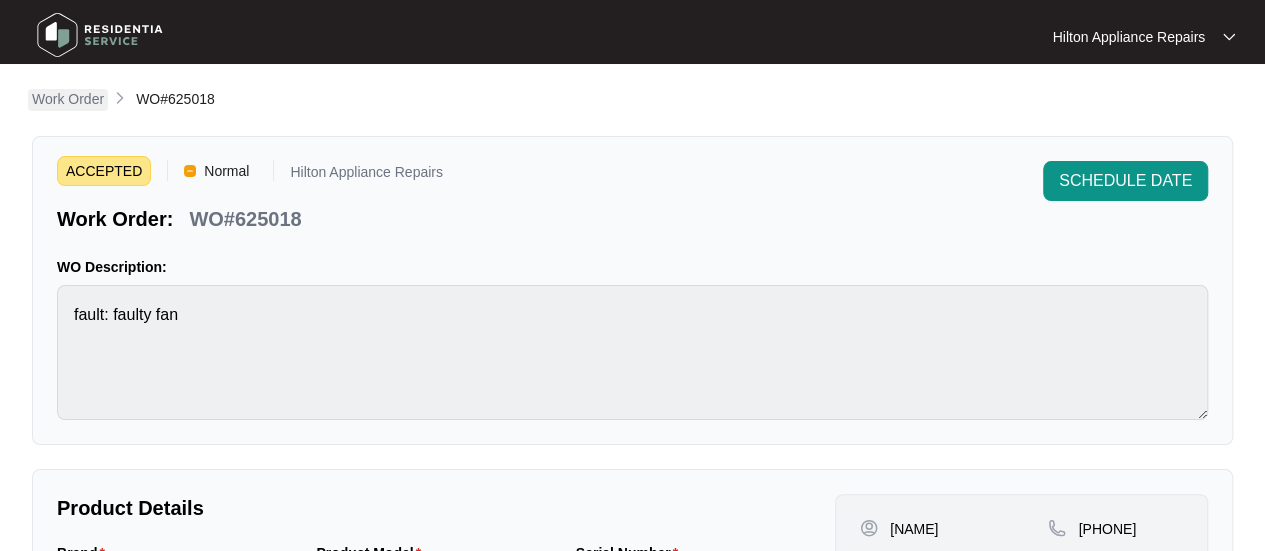 click on "Work Order" at bounding box center [68, 99] 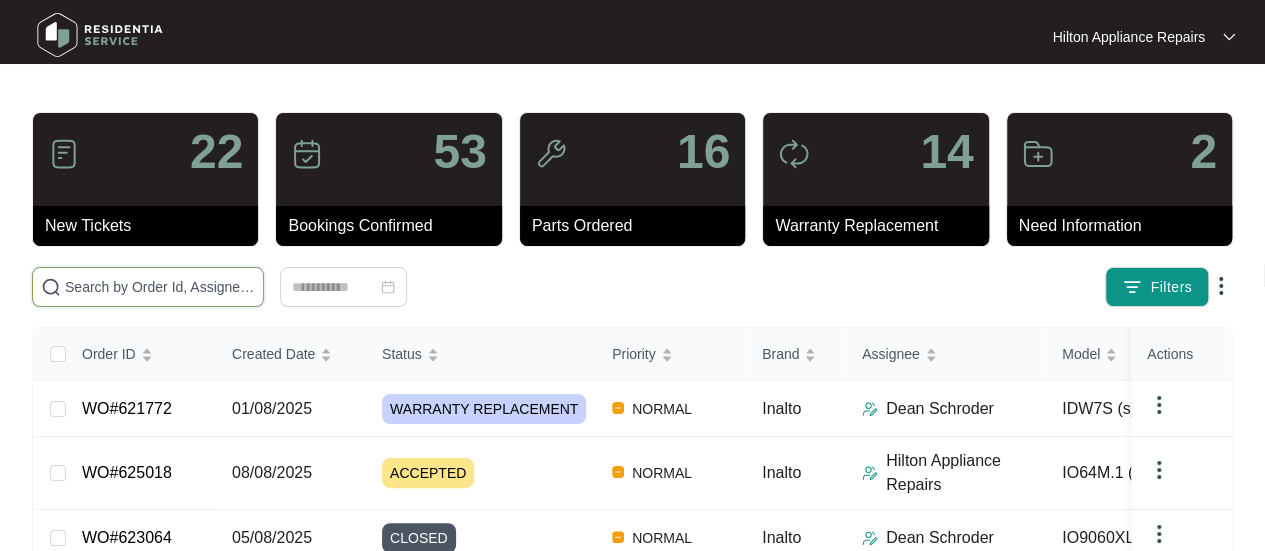 click at bounding box center [160, 287] 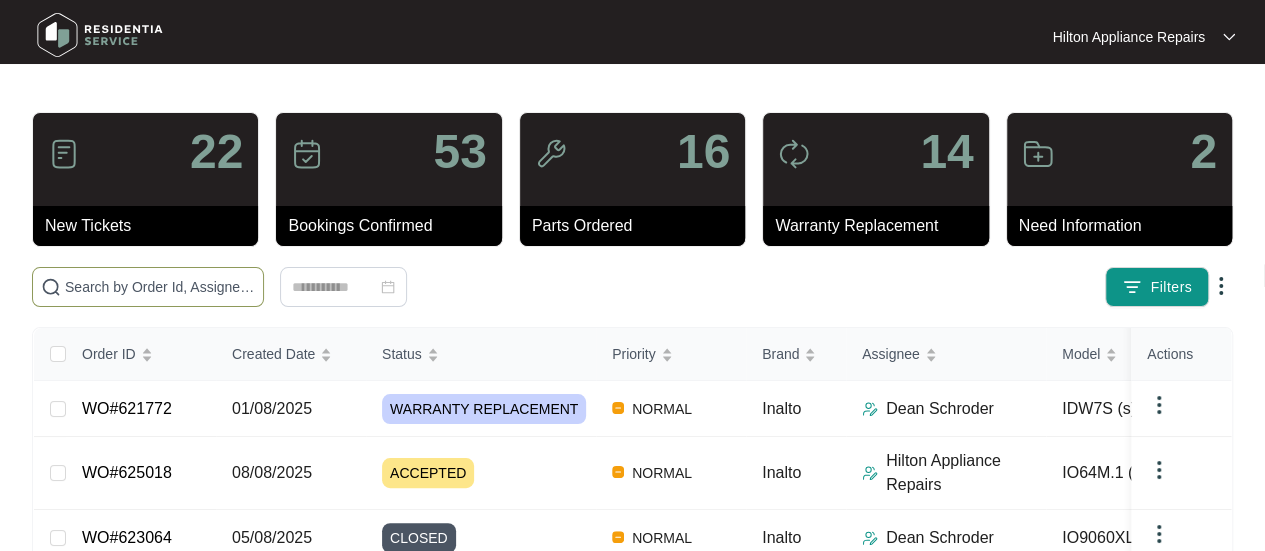 paste on "Called [NAME] to advise rangehood not arrived, we'll call once it gets here." 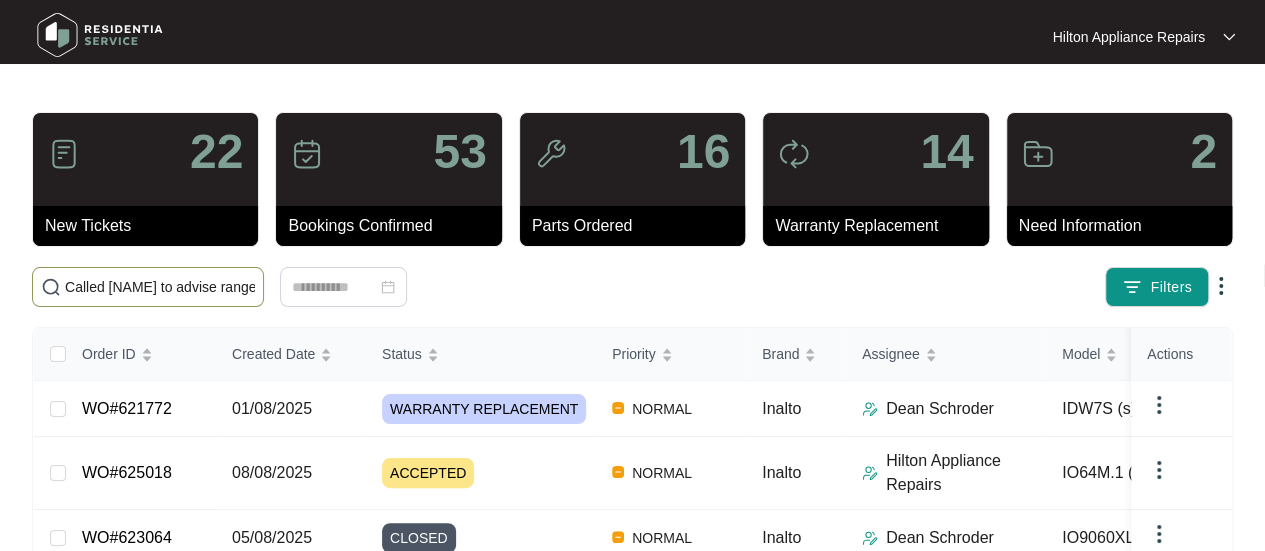scroll, scrollTop: 0, scrollLeft: 263, axis: horizontal 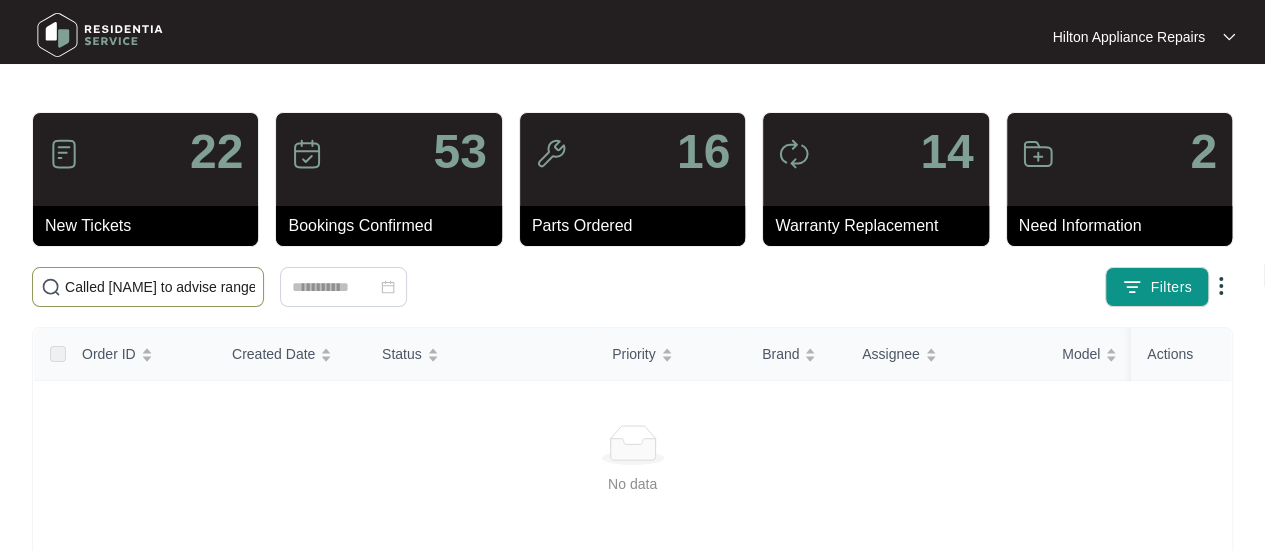 drag, startPoint x: 256, startPoint y: 287, endPoint x: 64, endPoint y: 287, distance: 192 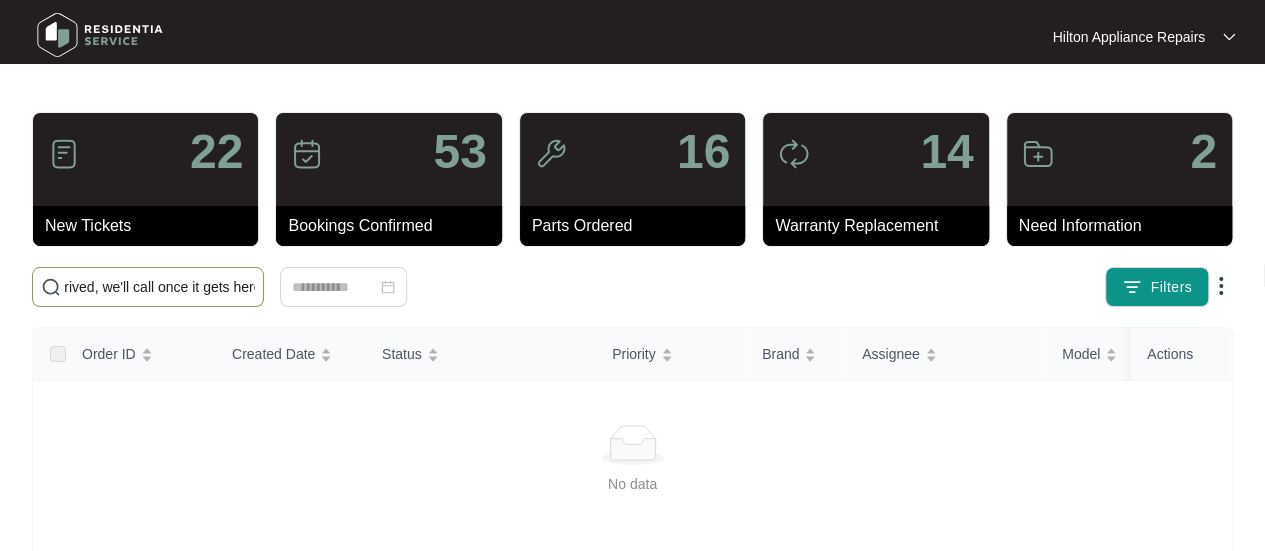 drag, startPoint x: 64, startPoint y: 287, endPoint x: 367, endPoint y: 312, distance: 304.0296 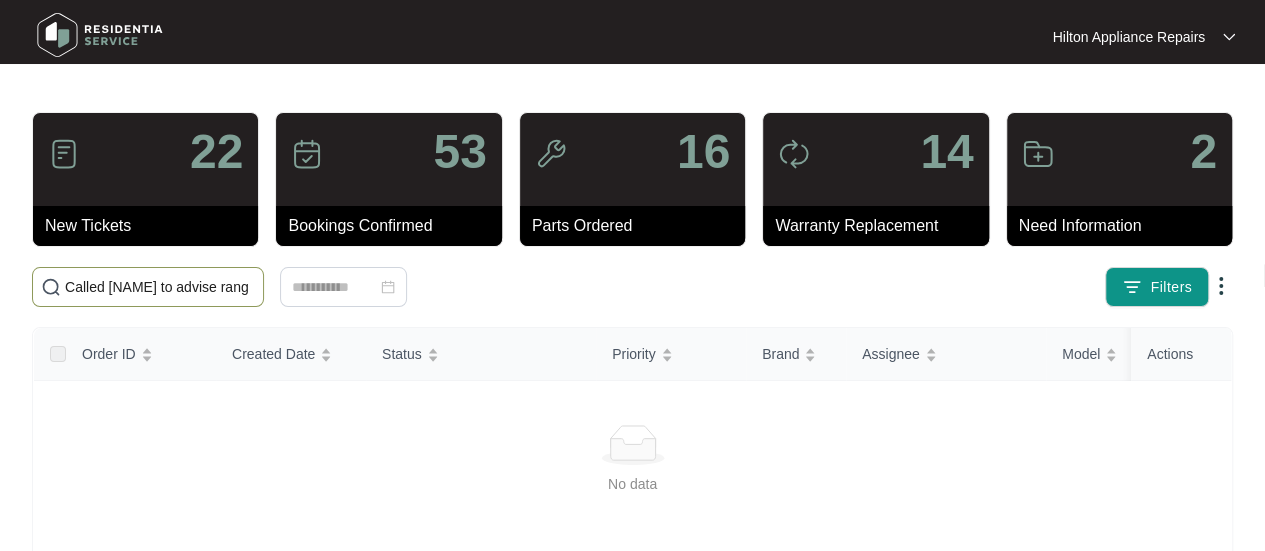 scroll, scrollTop: 0, scrollLeft: 0, axis: both 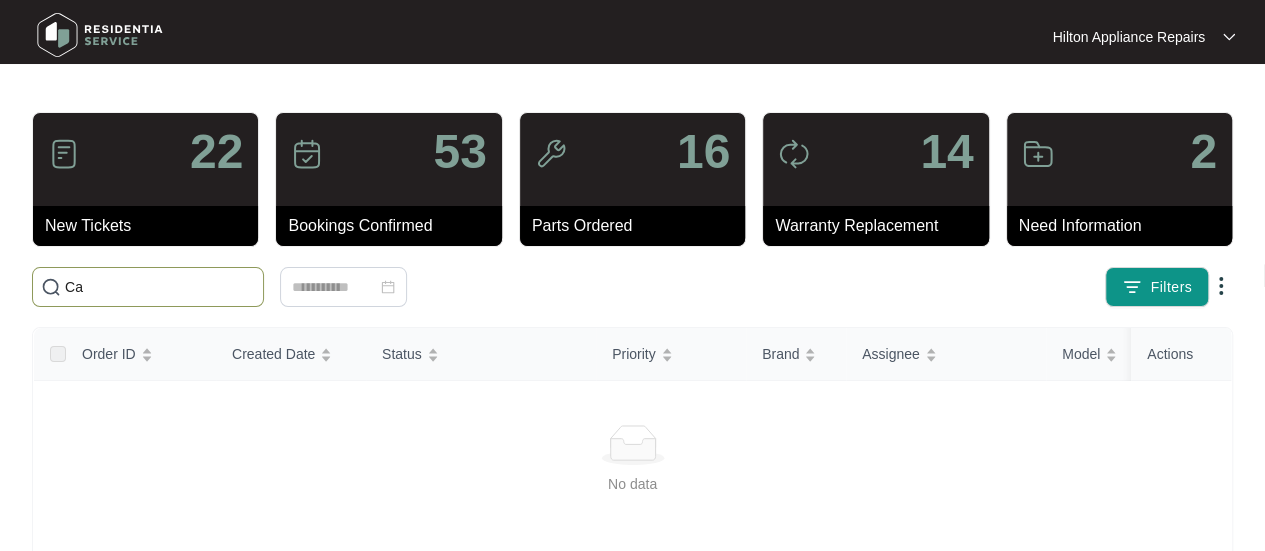 type on "C" 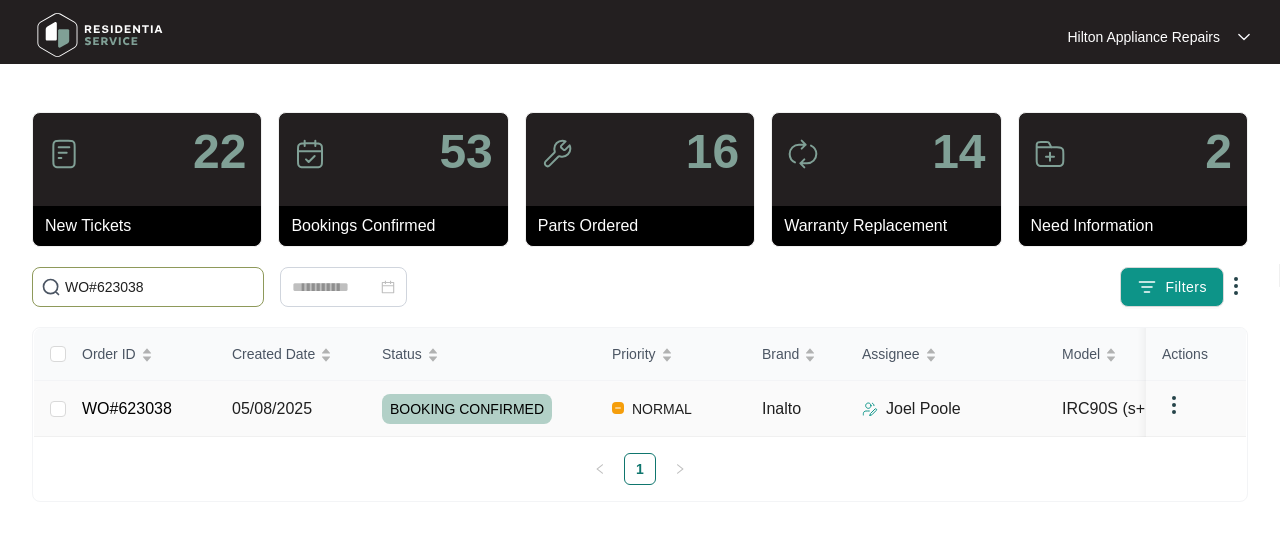 type on "WO#623038" 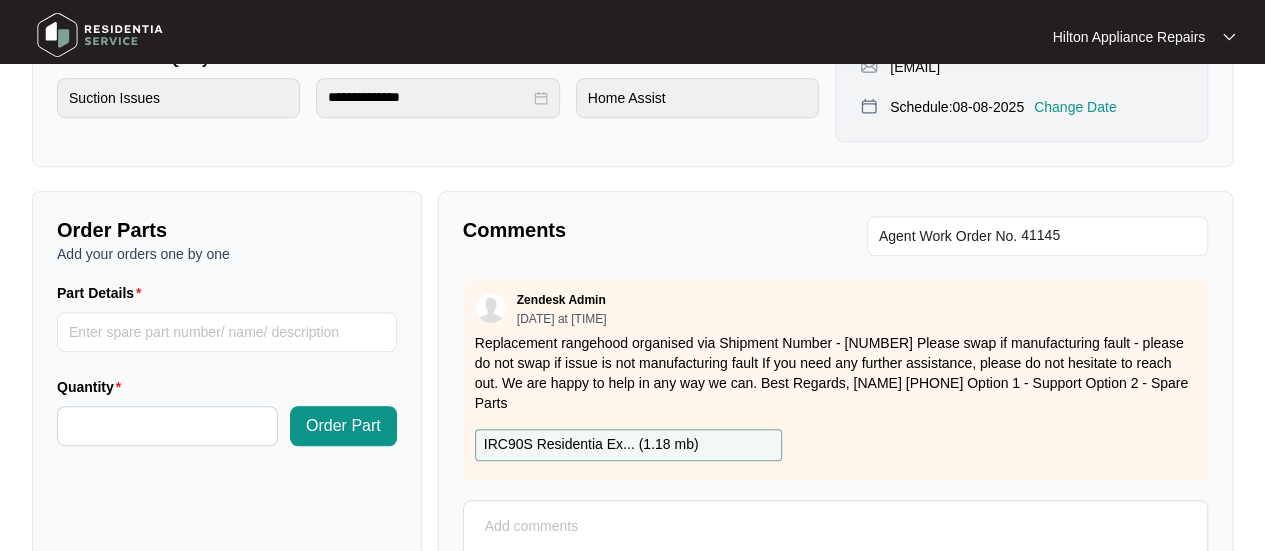 scroll, scrollTop: 700, scrollLeft: 0, axis: vertical 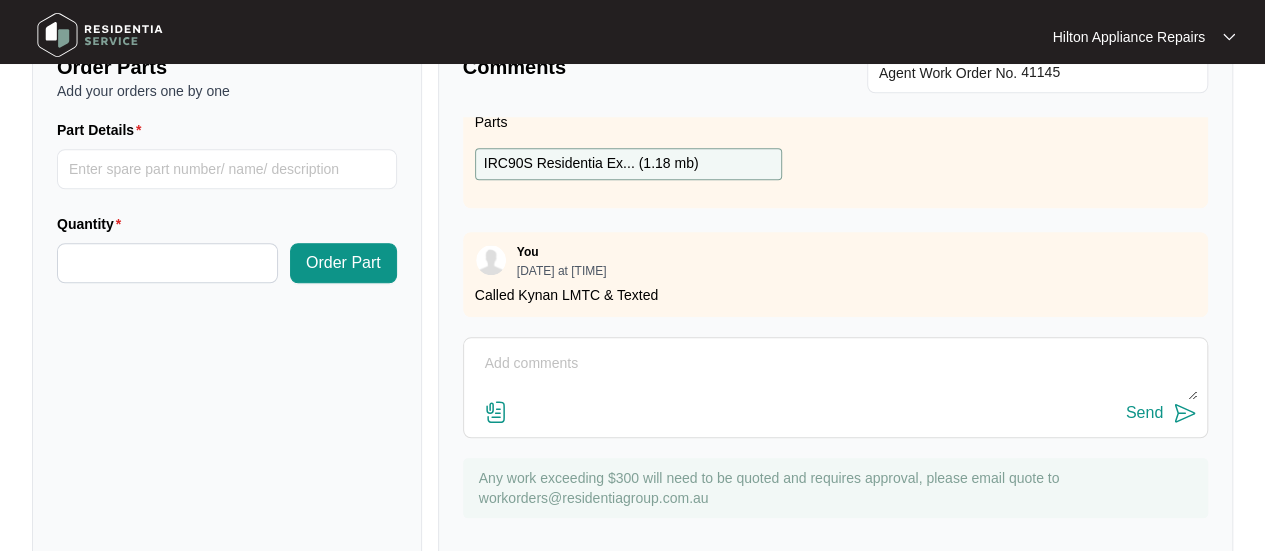 click at bounding box center [835, 374] 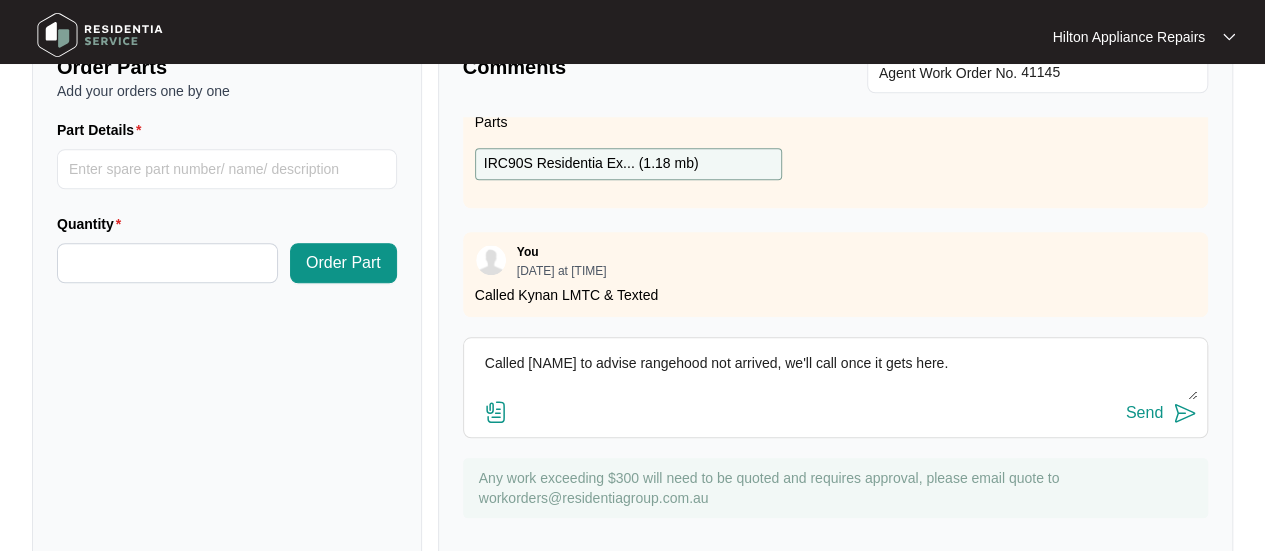 type on "Called [NAME] to advise rangehood not arrived, we'll call once it gets here." 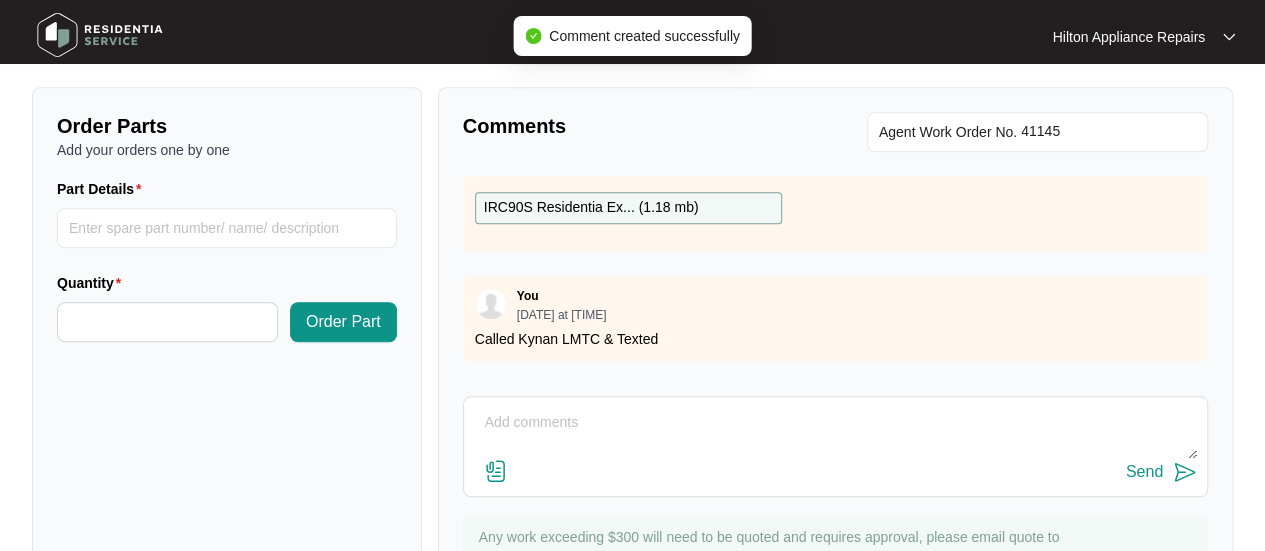 scroll, scrollTop: 691, scrollLeft: 0, axis: vertical 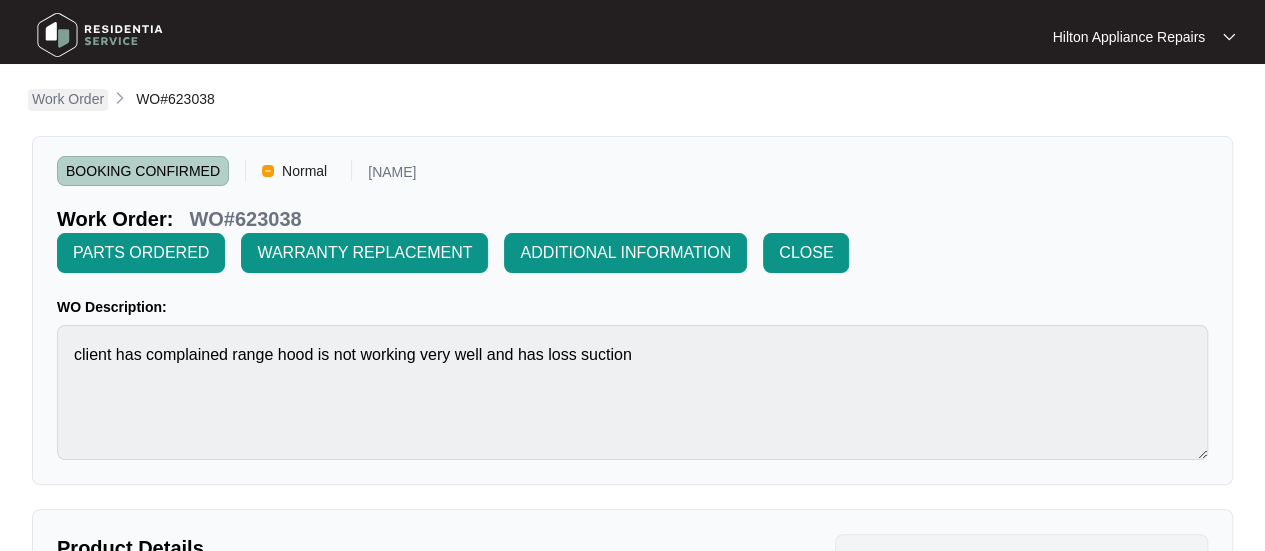 click on "Work Order" at bounding box center (68, 99) 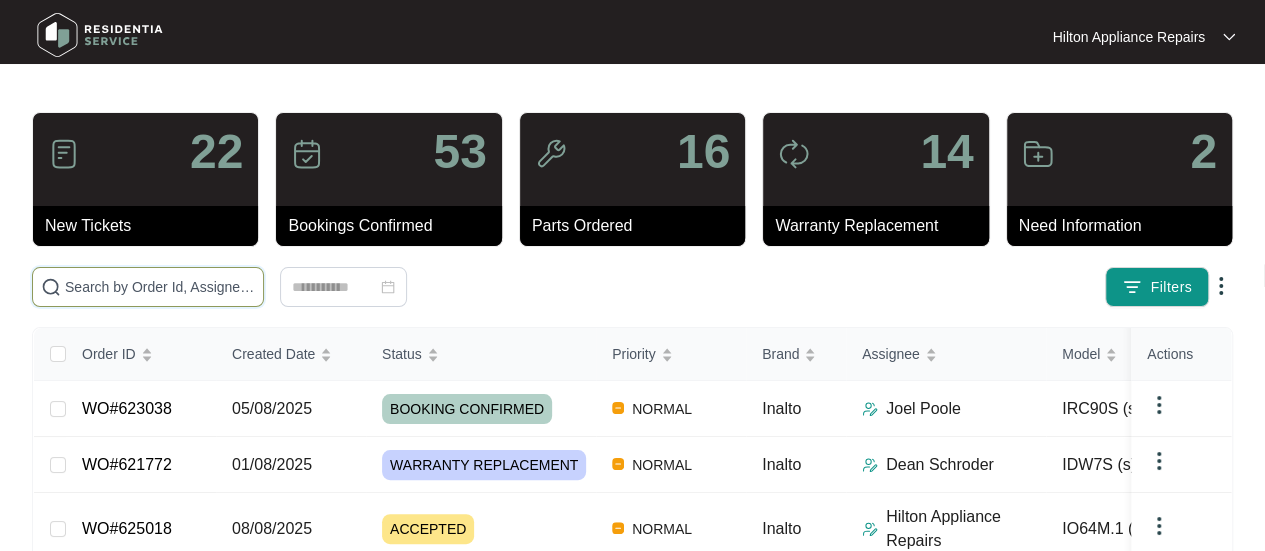 click at bounding box center (160, 287) 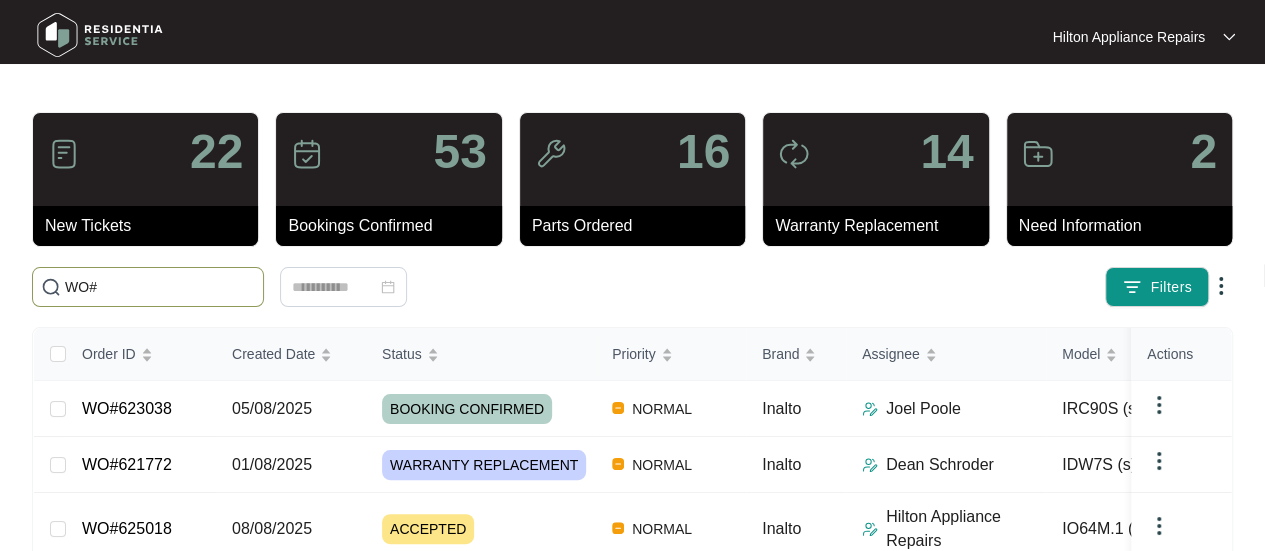 paste on "624803" 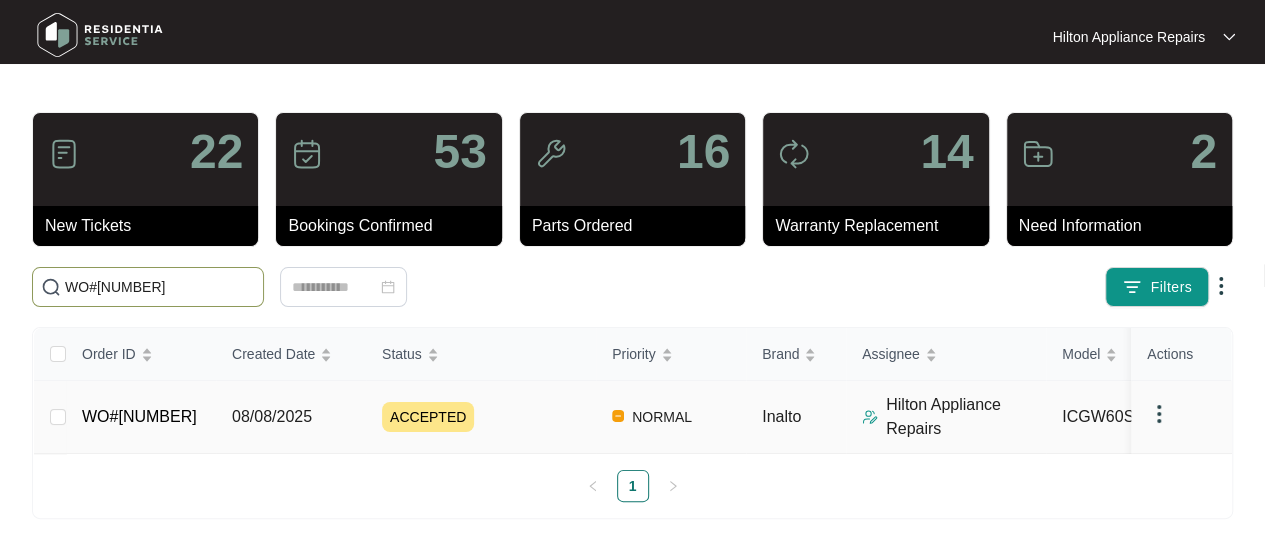 scroll, scrollTop: 13, scrollLeft: 0, axis: vertical 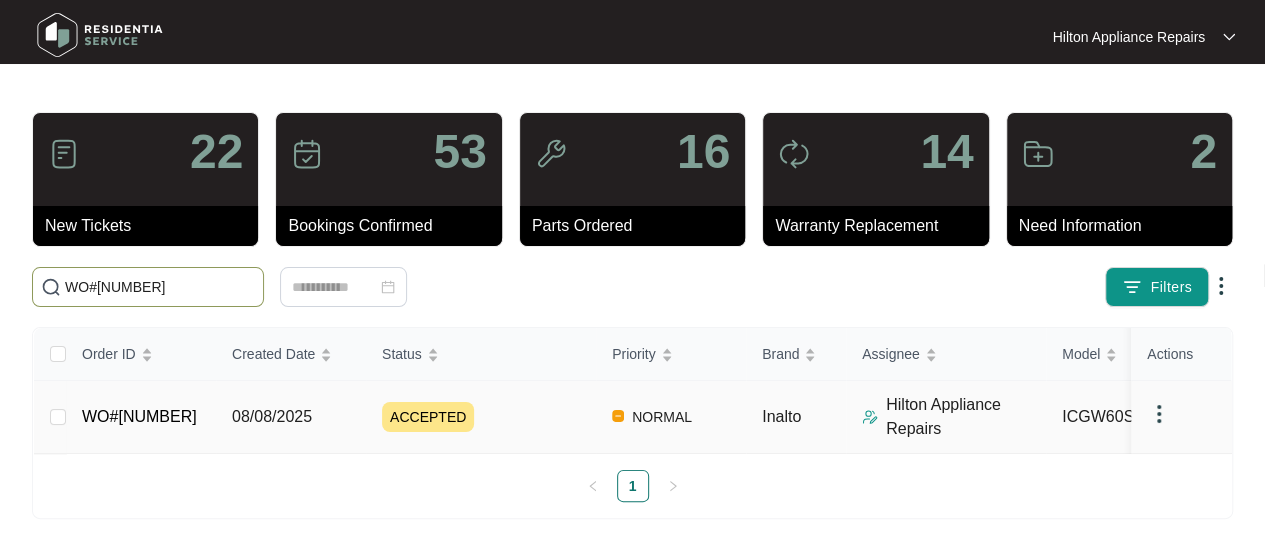 type on "WO#[NUMBER]" 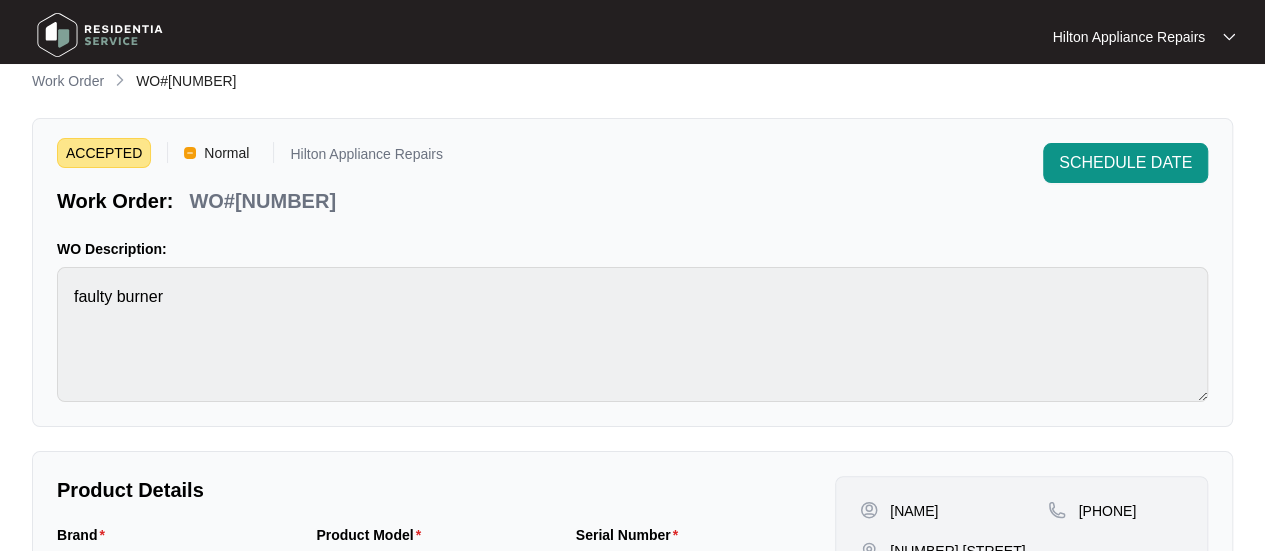 scroll, scrollTop: 0, scrollLeft: 0, axis: both 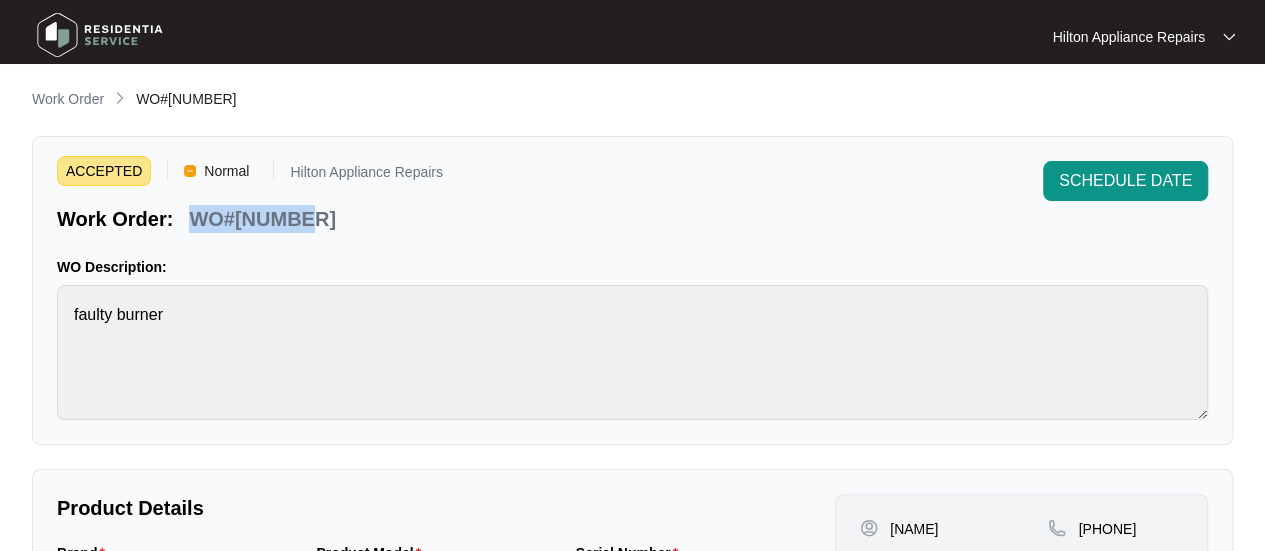drag, startPoint x: 317, startPoint y: 213, endPoint x: 190, endPoint y: 212, distance: 127.00394 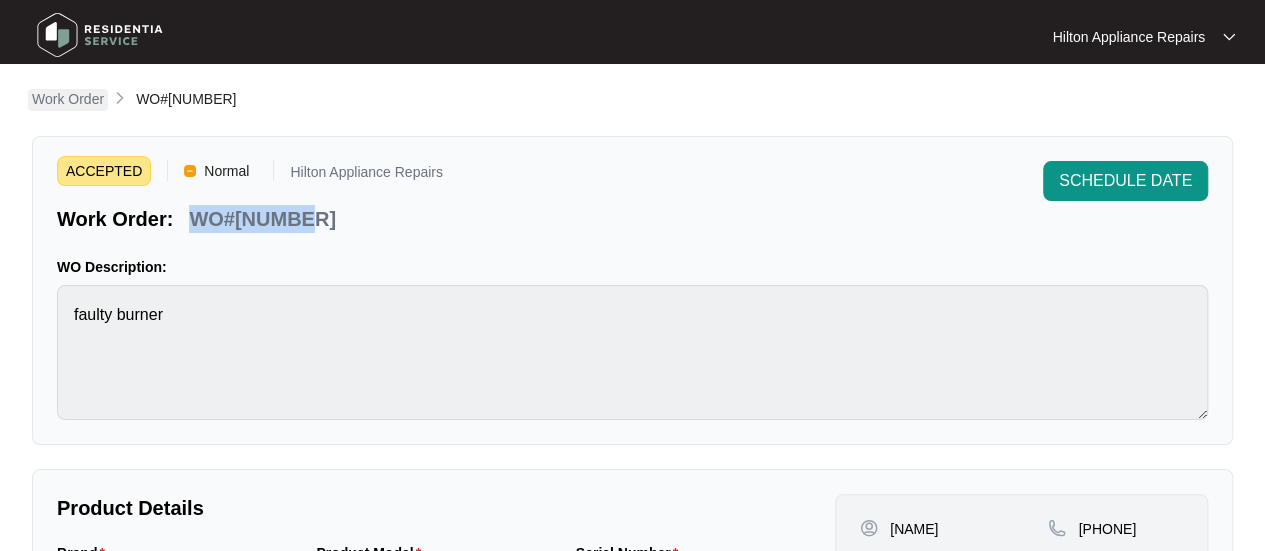 click on "Work Order" at bounding box center (68, 99) 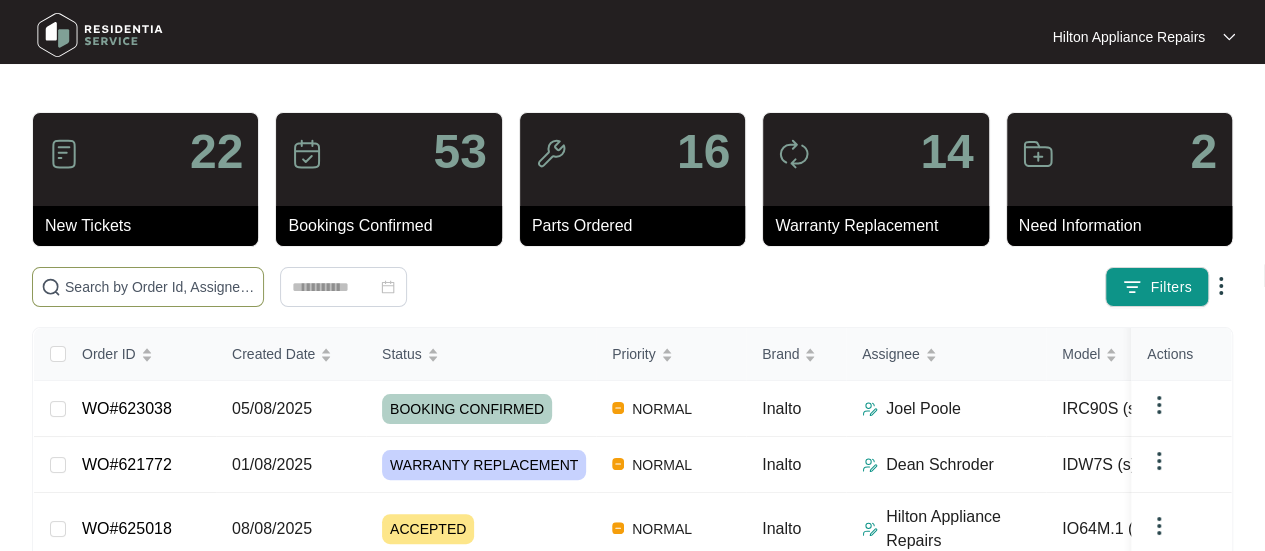 click at bounding box center (160, 287) 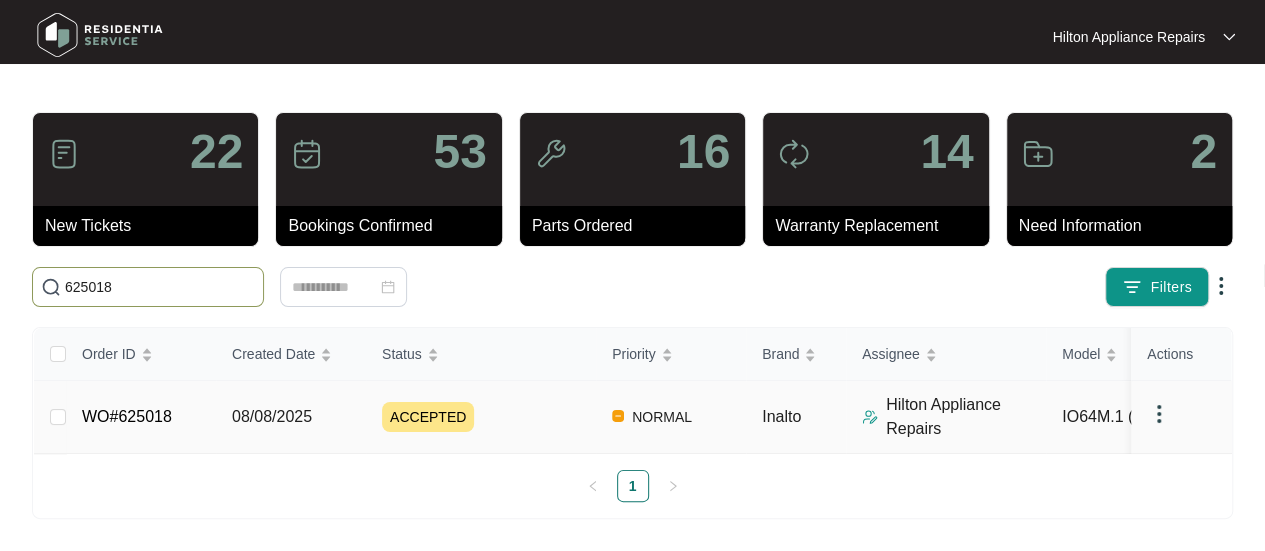 type on "625018" 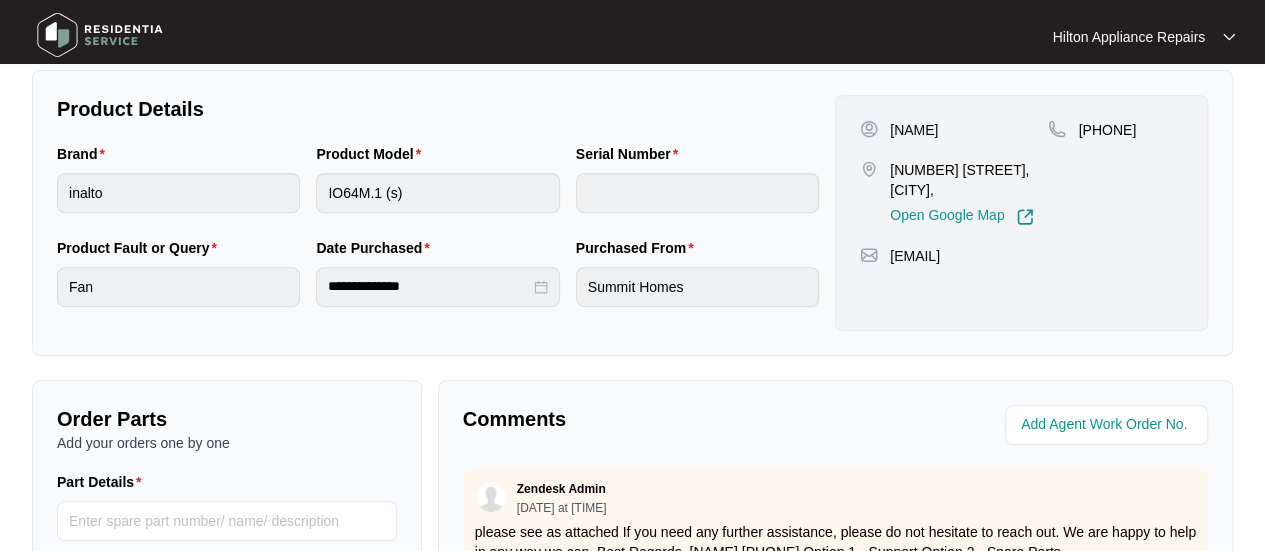 scroll, scrollTop: 400, scrollLeft: 0, axis: vertical 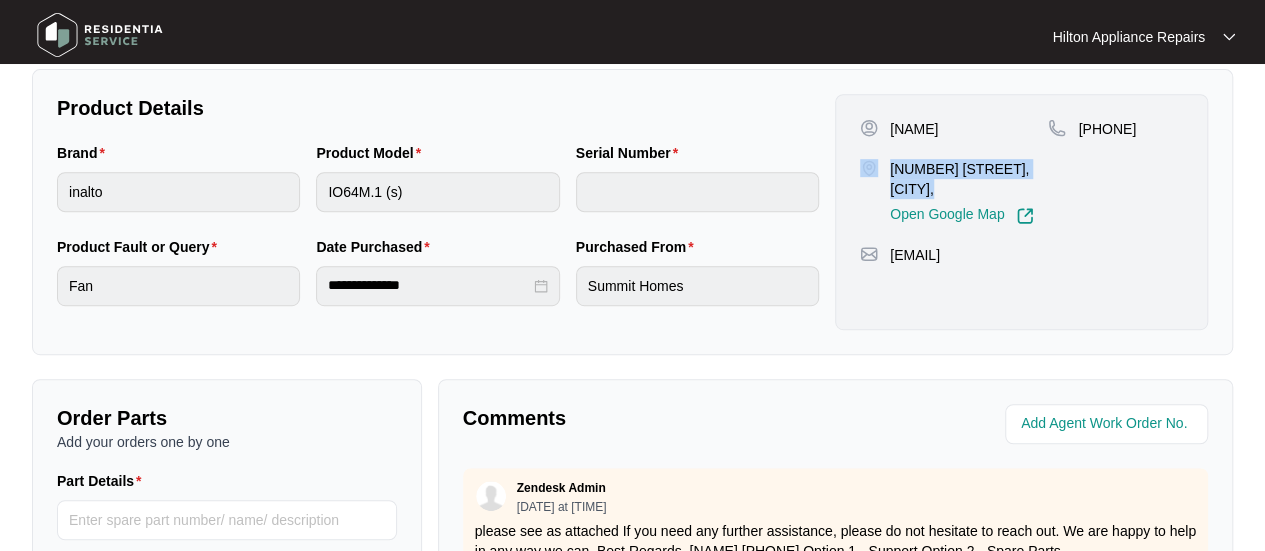 drag, startPoint x: 940, startPoint y: 187, endPoint x: 876, endPoint y: 162, distance: 68.70953 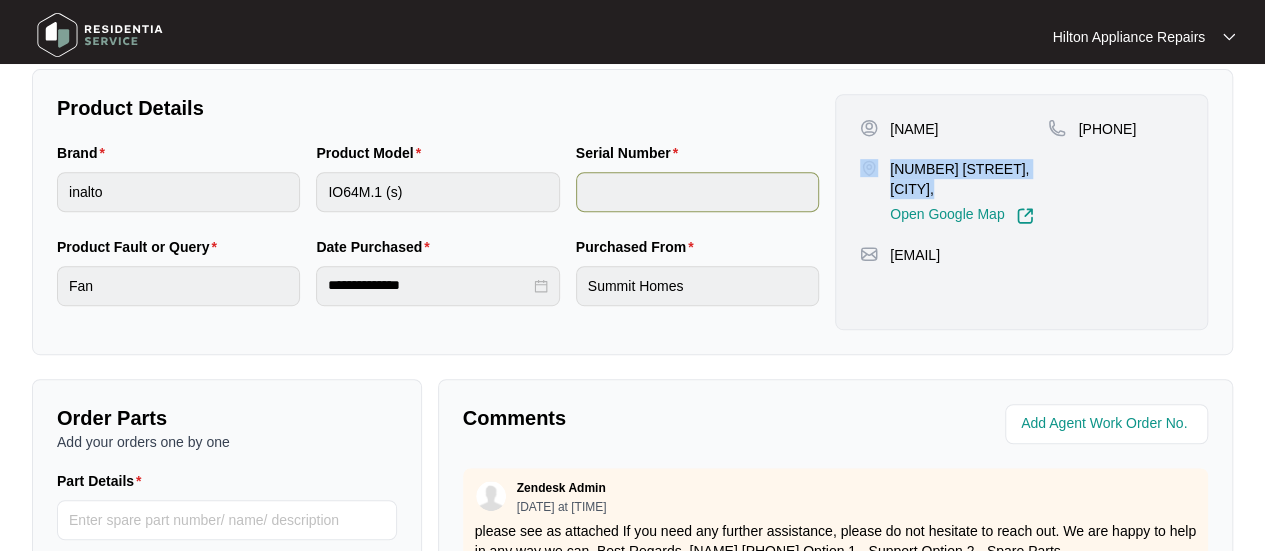 copy on "[NUMBER] [STREET], [CITY]" 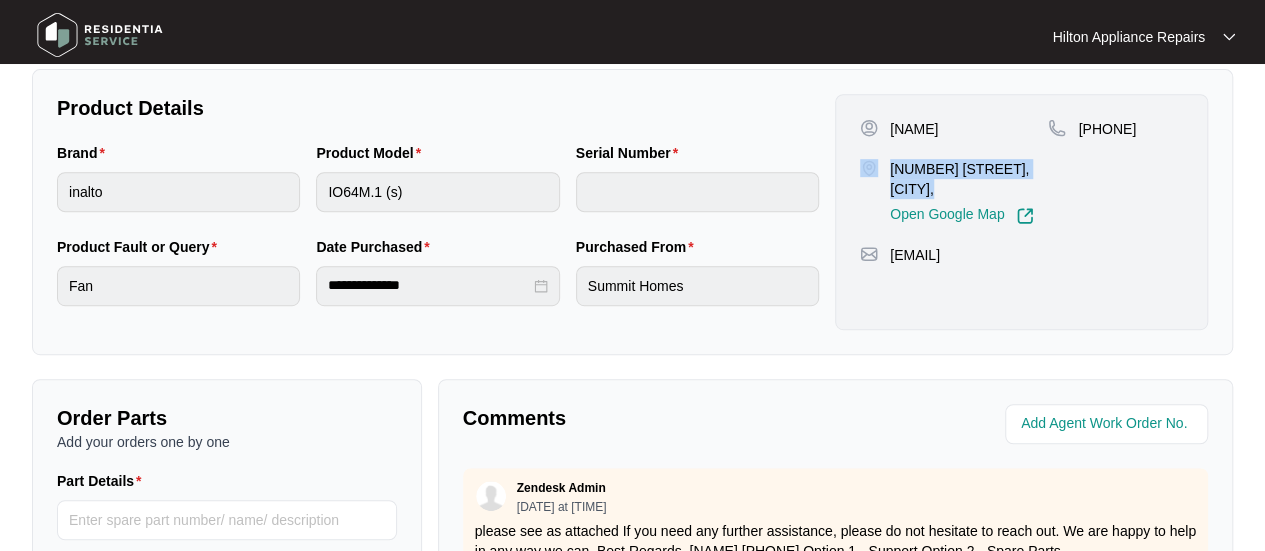 click on "[PHONE]" at bounding box center [1107, 129] 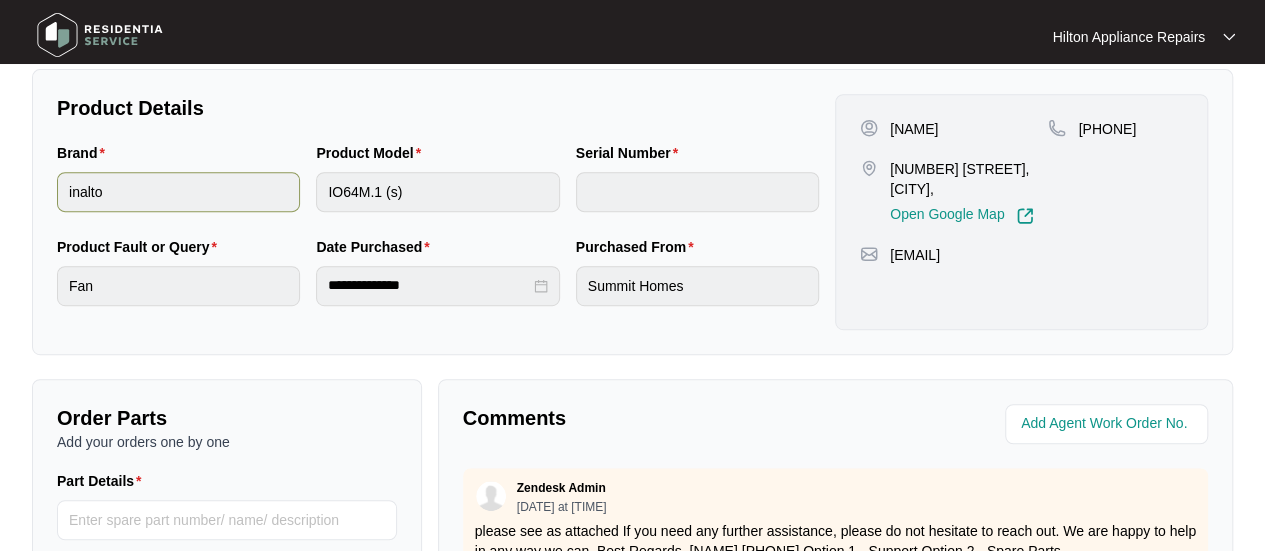 click on "Brand inalto Product Model IO64M.1 (s) Serial Number" at bounding box center (438, 189) 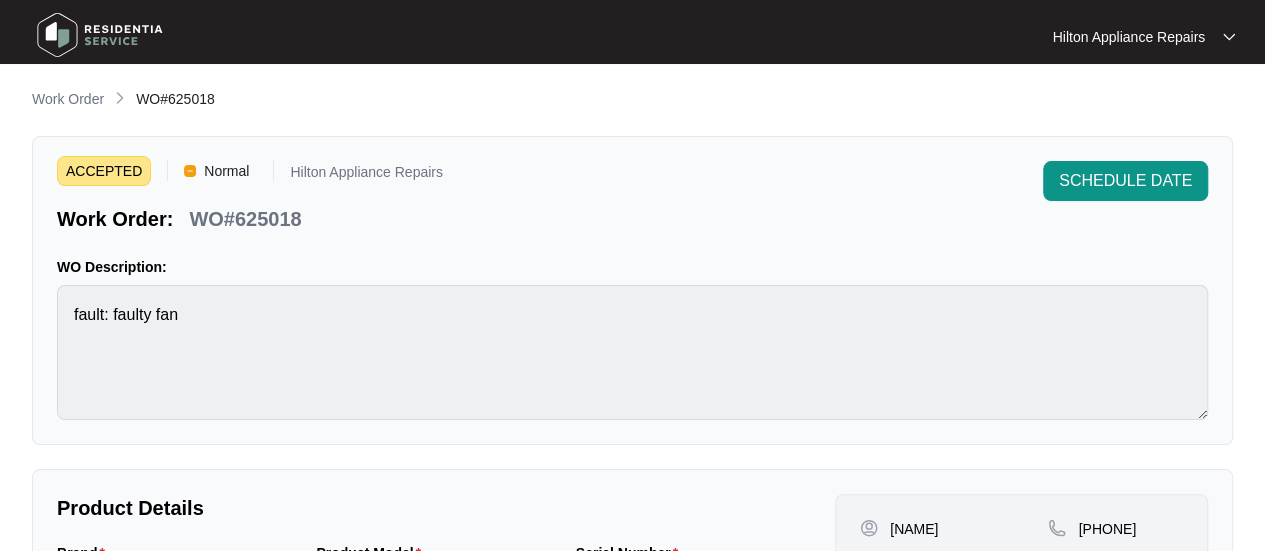 scroll, scrollTop: 500, scrollLeft: 0, axis: vertical 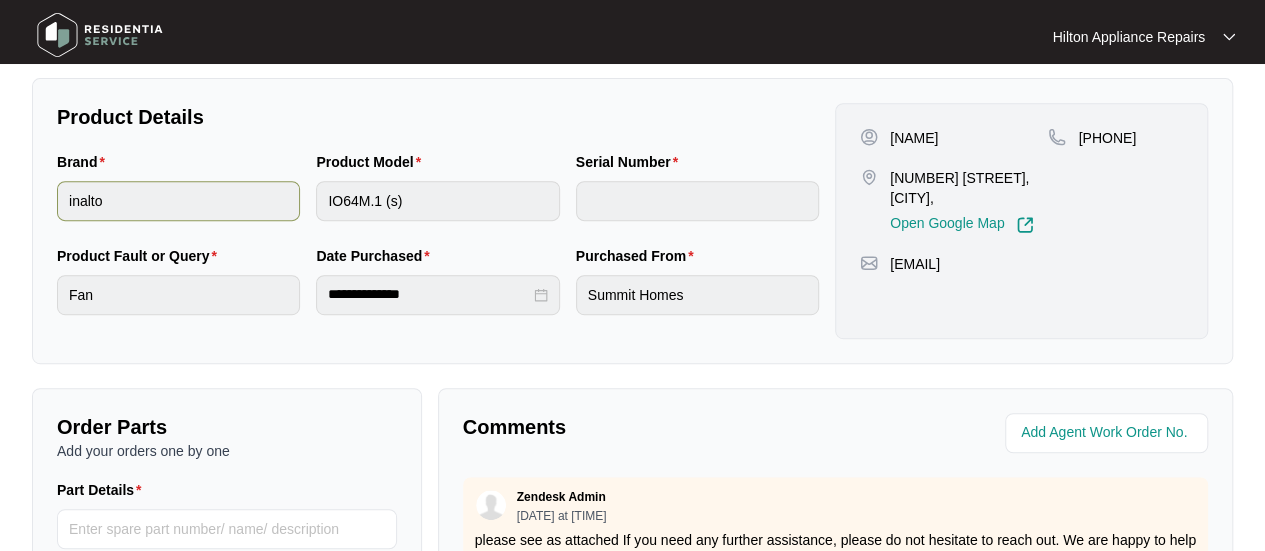 click on "Brand inalto Product Model IO64M.1 (s) Serial Number" at bounding box center (438, 198) 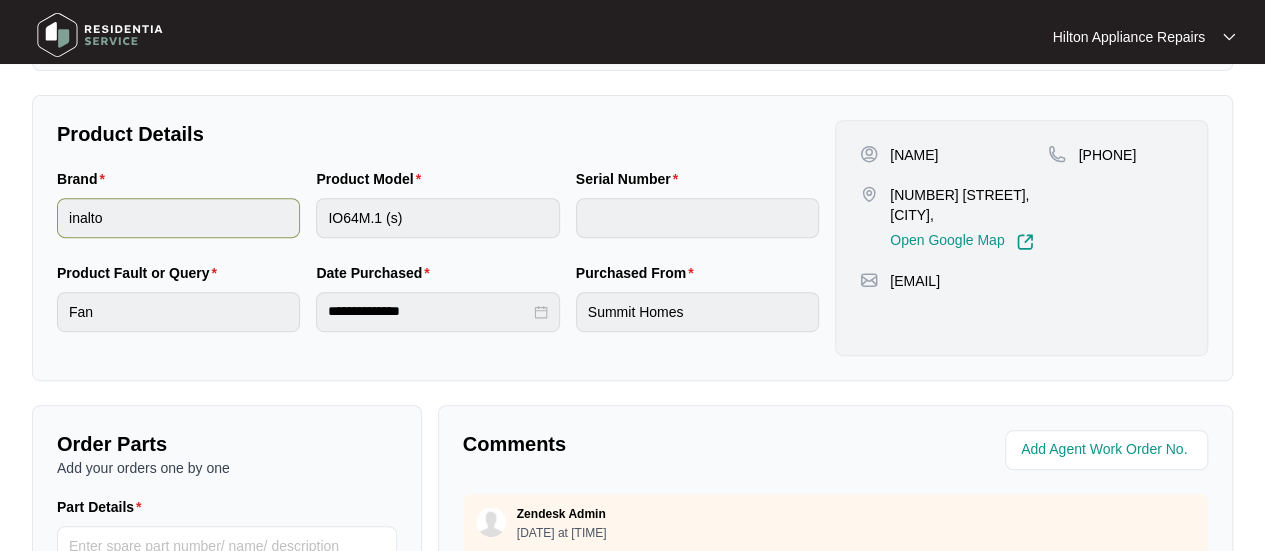 scroll, scrollTop: 0, scrollLeft: 0, axis: both 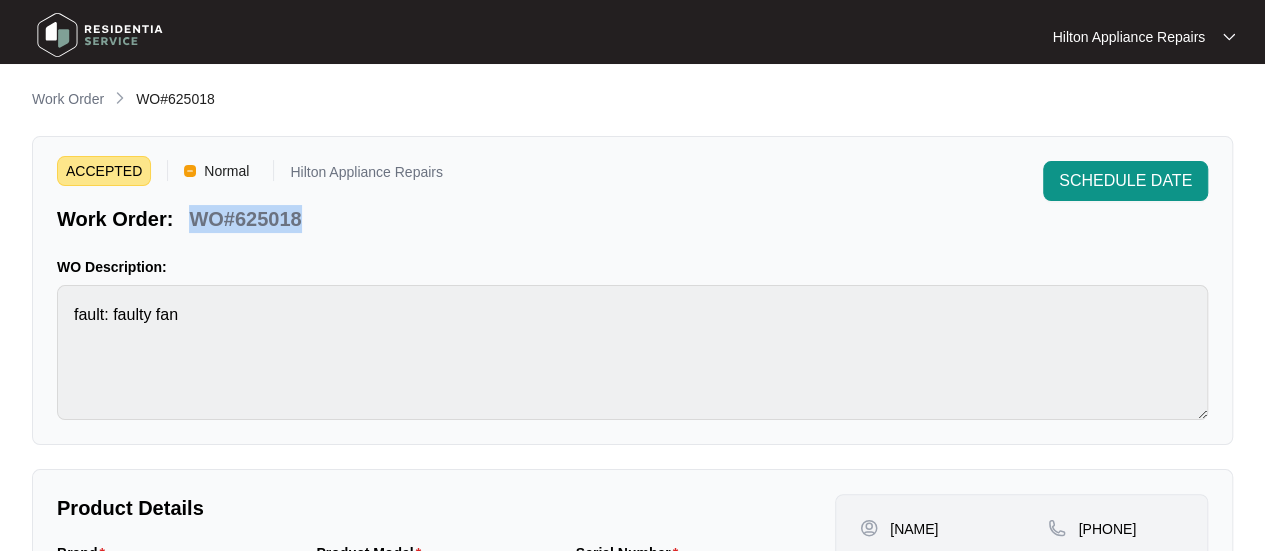 drag, startPoint x: 225, startPoint y: 221, endPoint x: 191, endPoint y: 224, distance: 34.132095 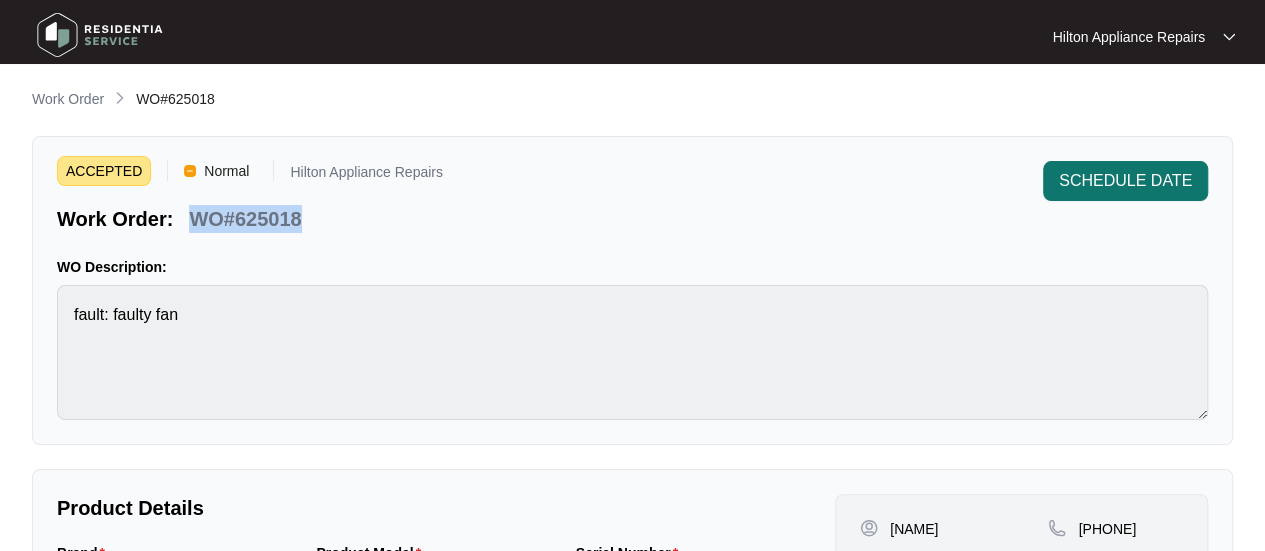 click on "SCHEDULE DATE" at bounding box center (1125, 181) 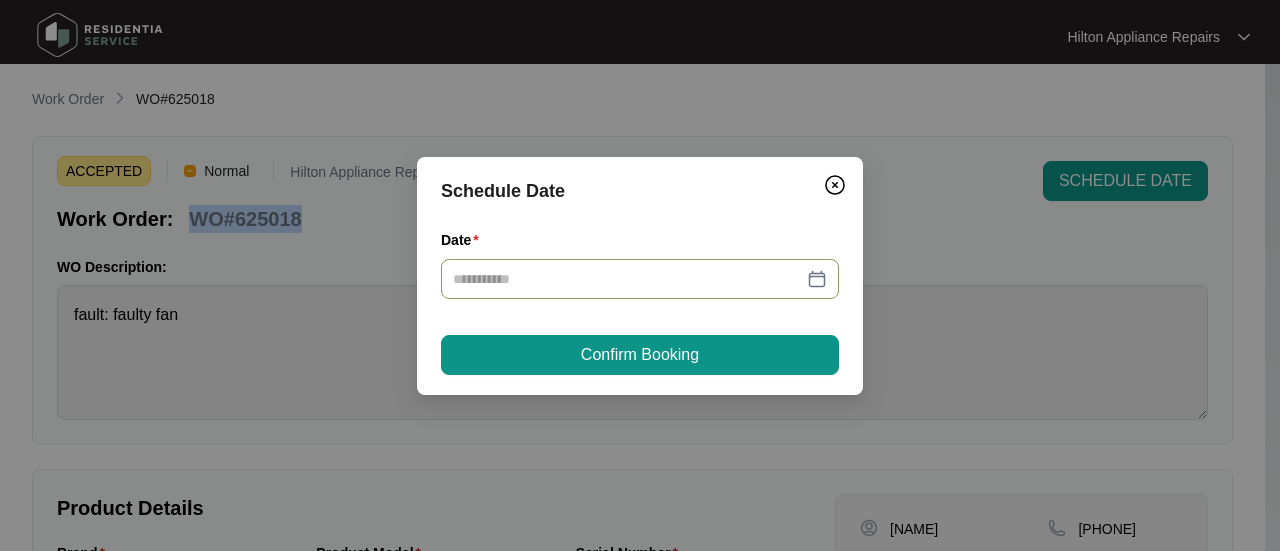 click at bounding box center (640, 279) 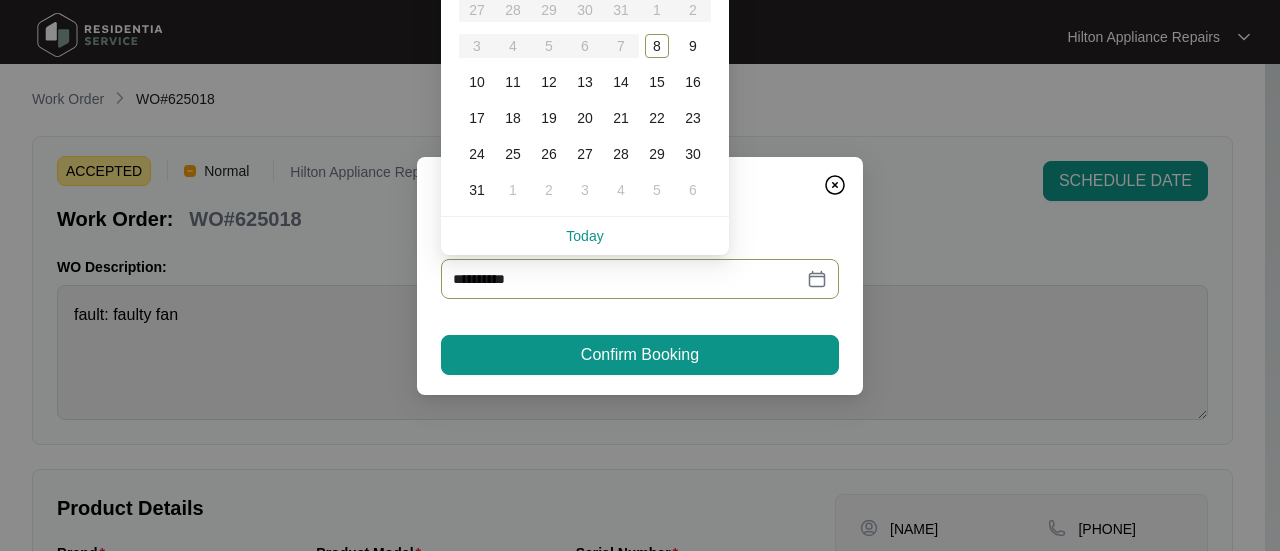 type on "**********" 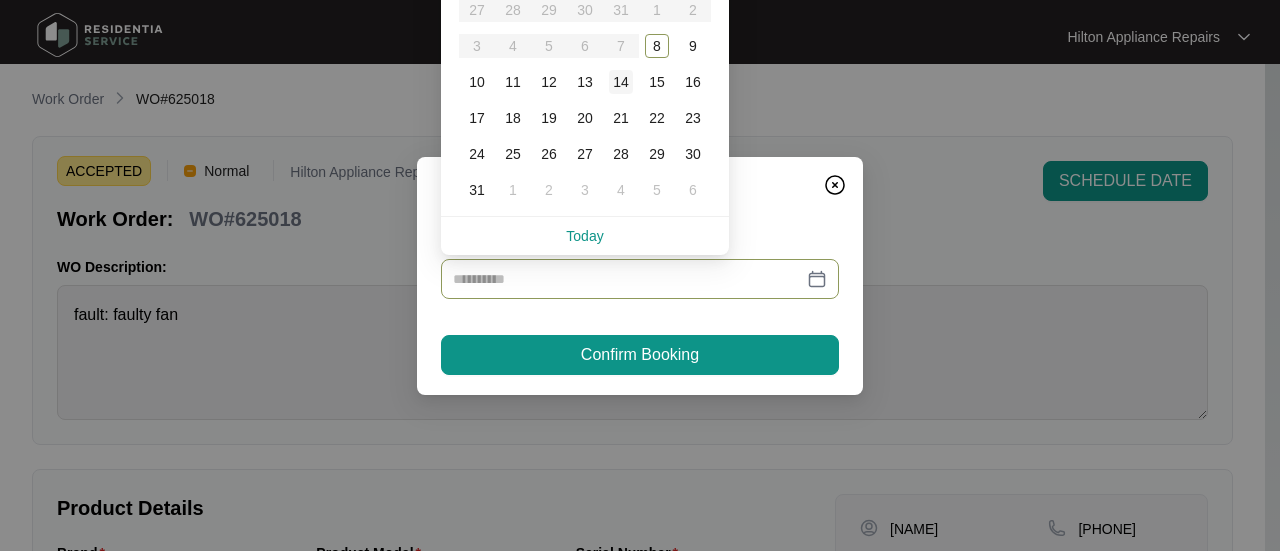 type on "**********" 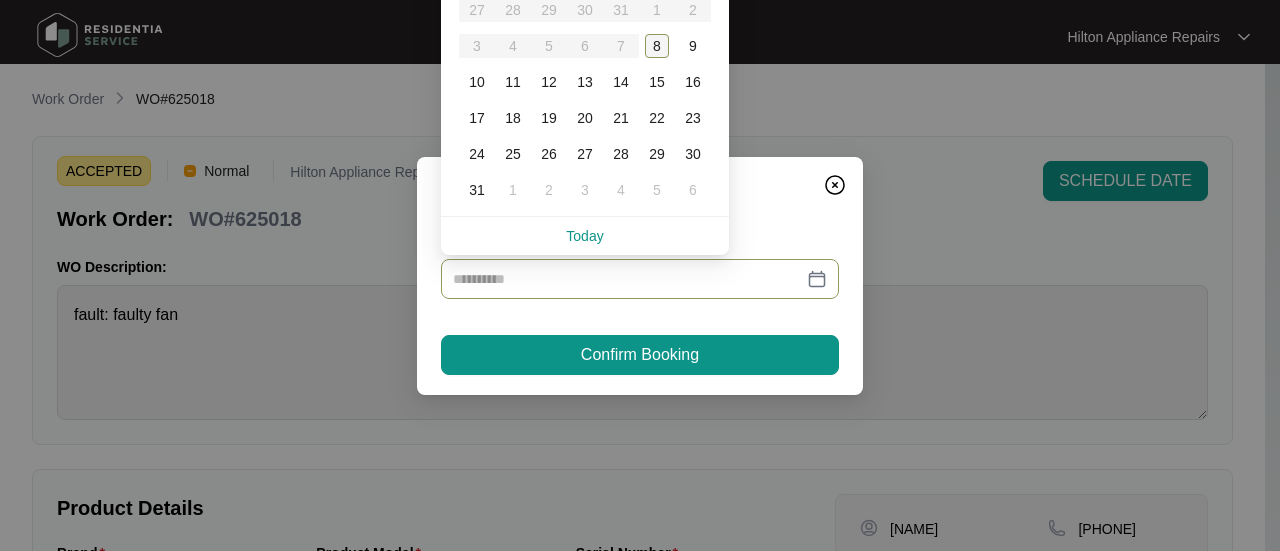 type on "**********" 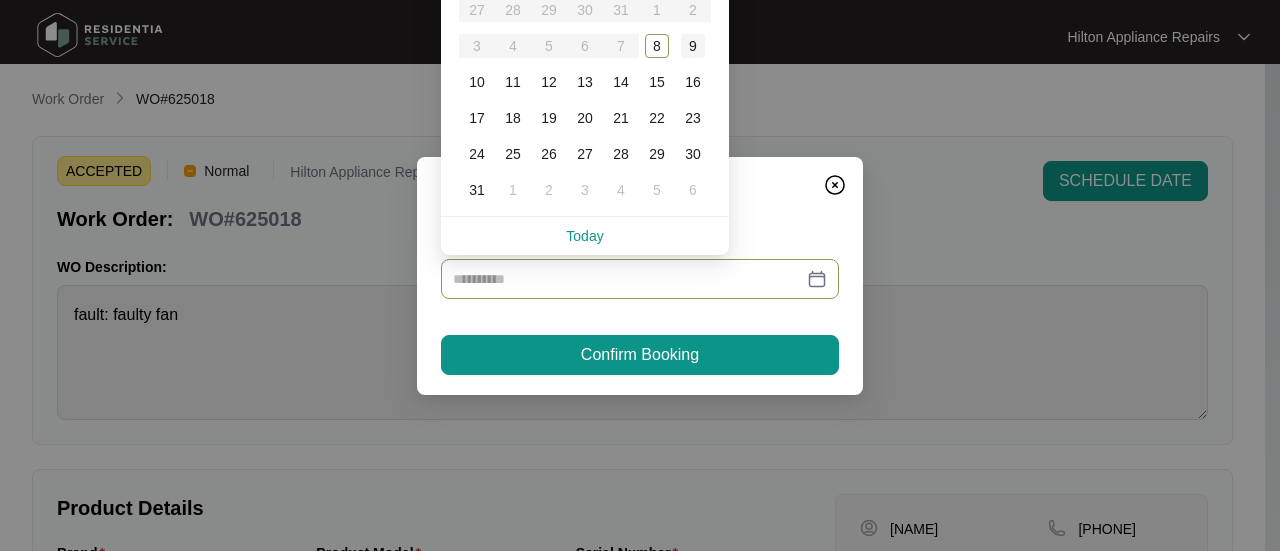 type on "**********" 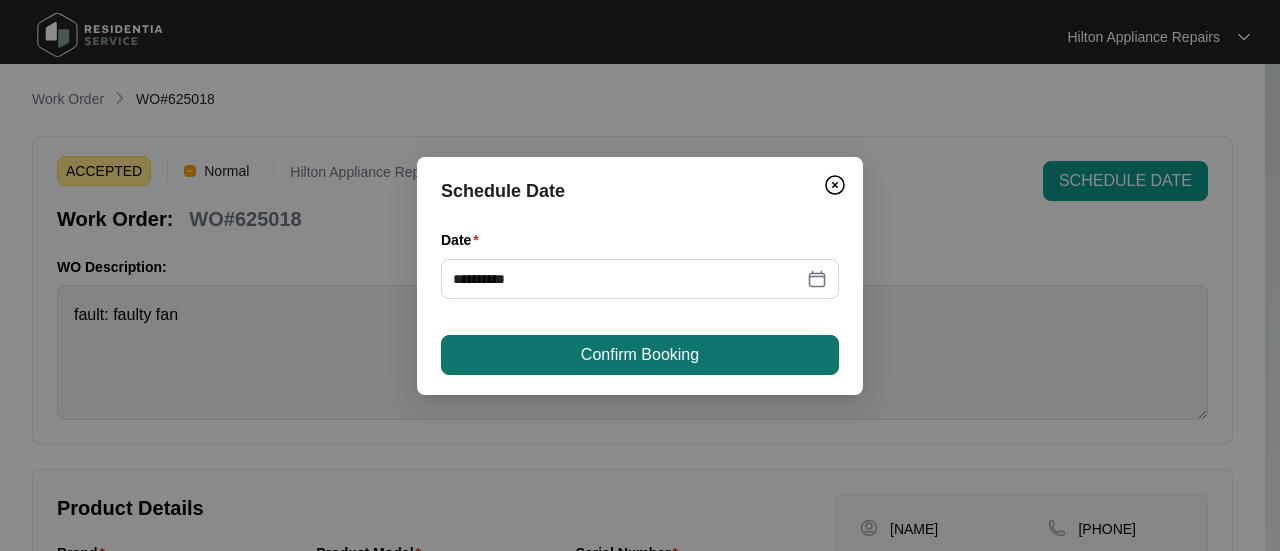 click on "Confirm Booking" at bounding box center (640, 355) 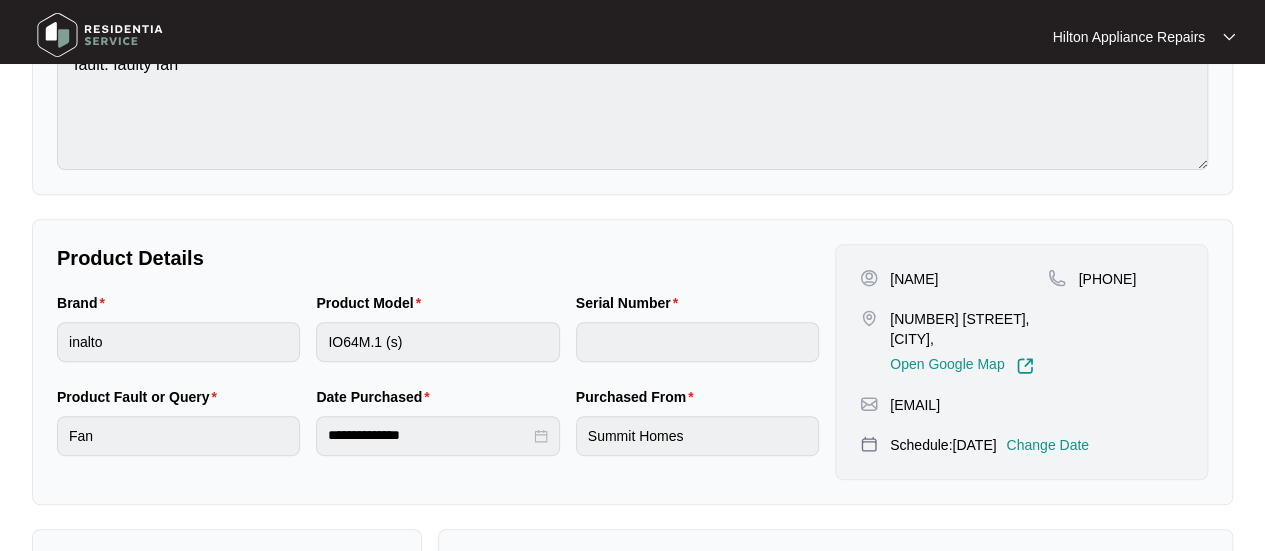 scroll, scrollTop: 400, scrollLeft: 0, axis: vertical 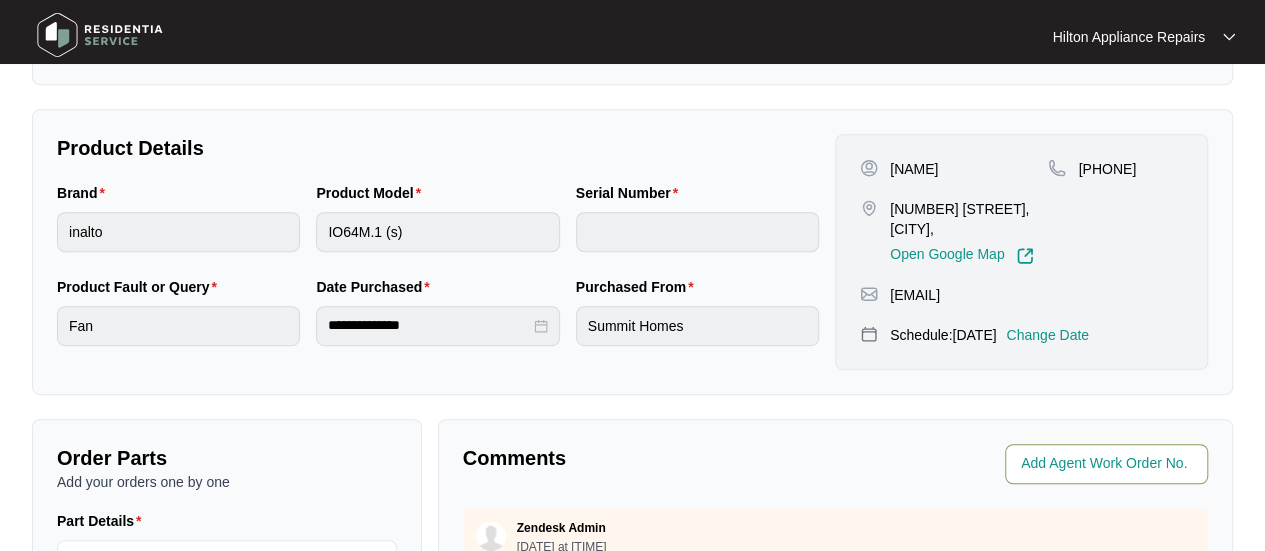 click at bounding box center [1108, 464] 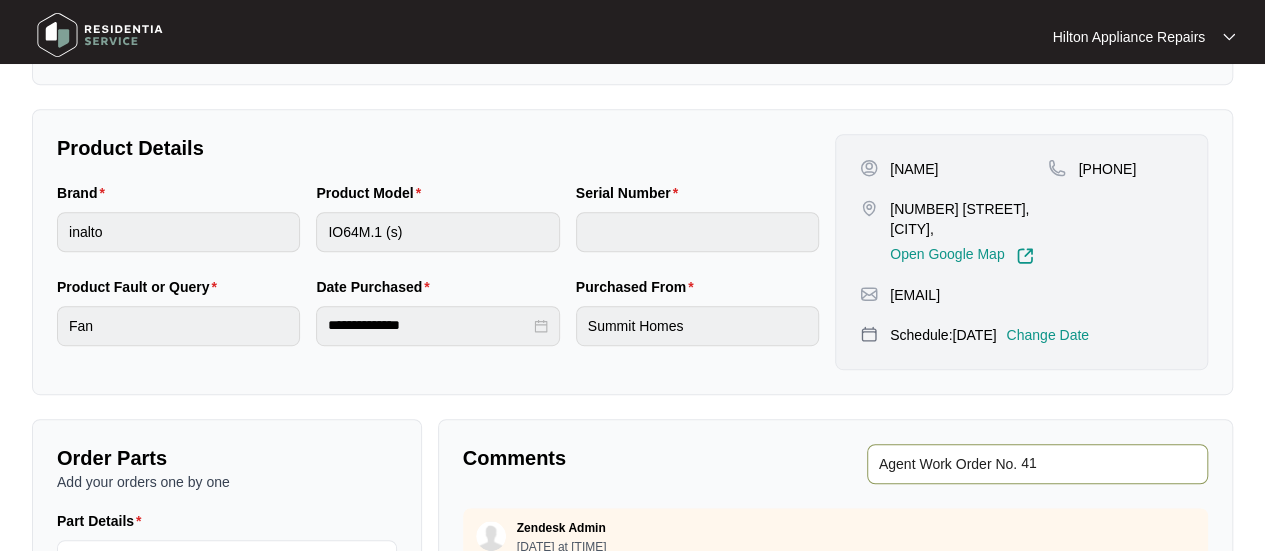 type on "4" 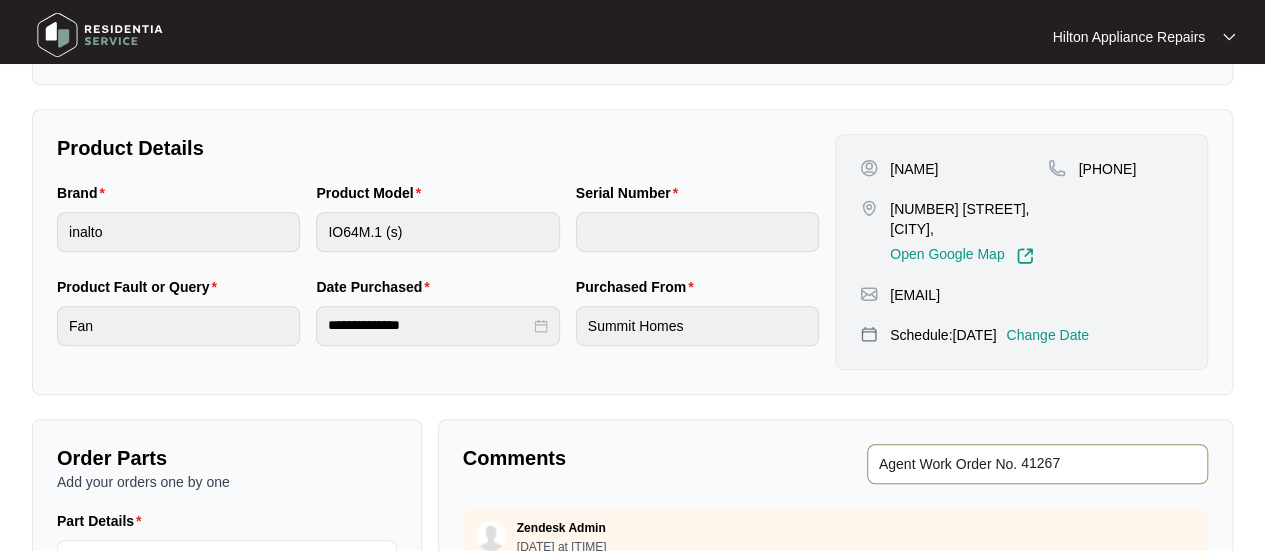 type on "41267" 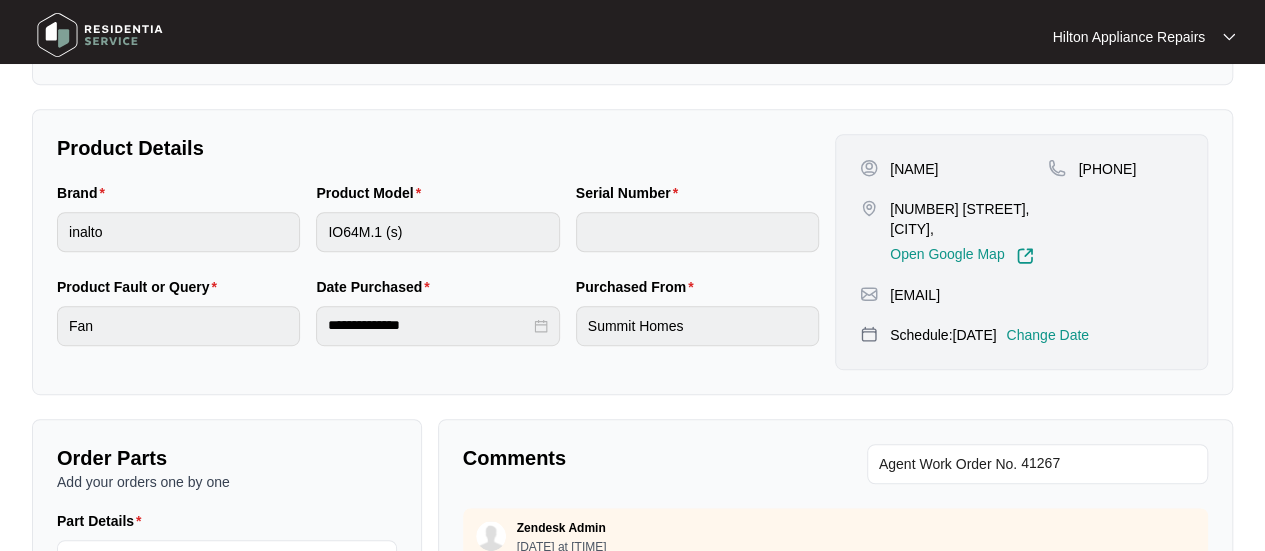 drag, startPoint x: 560, startPoint y: 491, endPoint x: 599, endPoint y: 485, distance: 39.45884 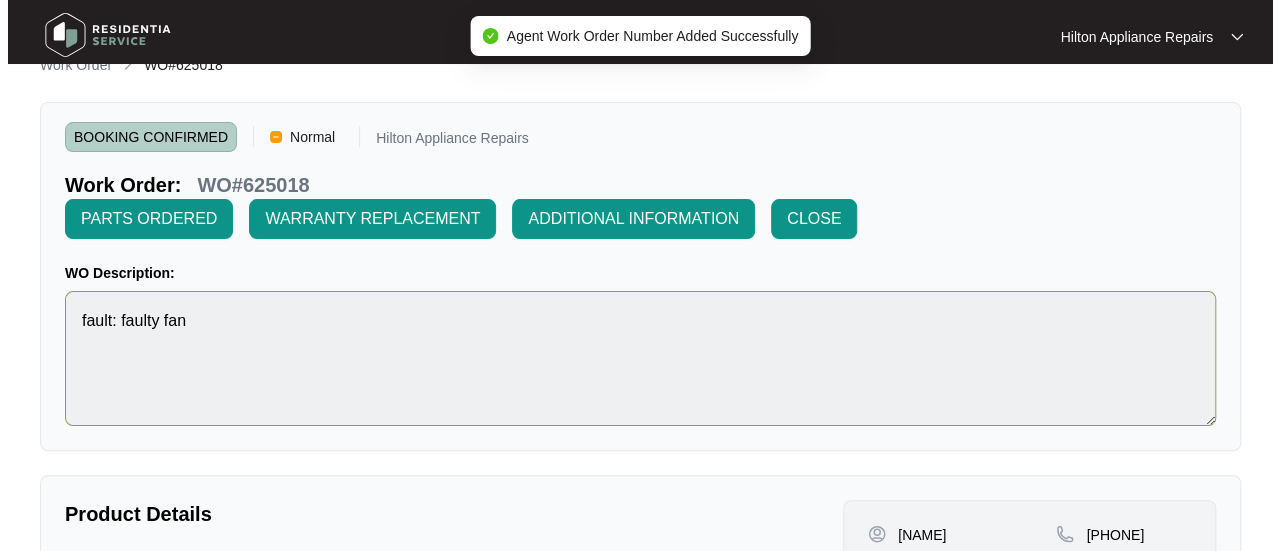 scroll, scrollTop: 0, scrollLeft: 0, axis: both 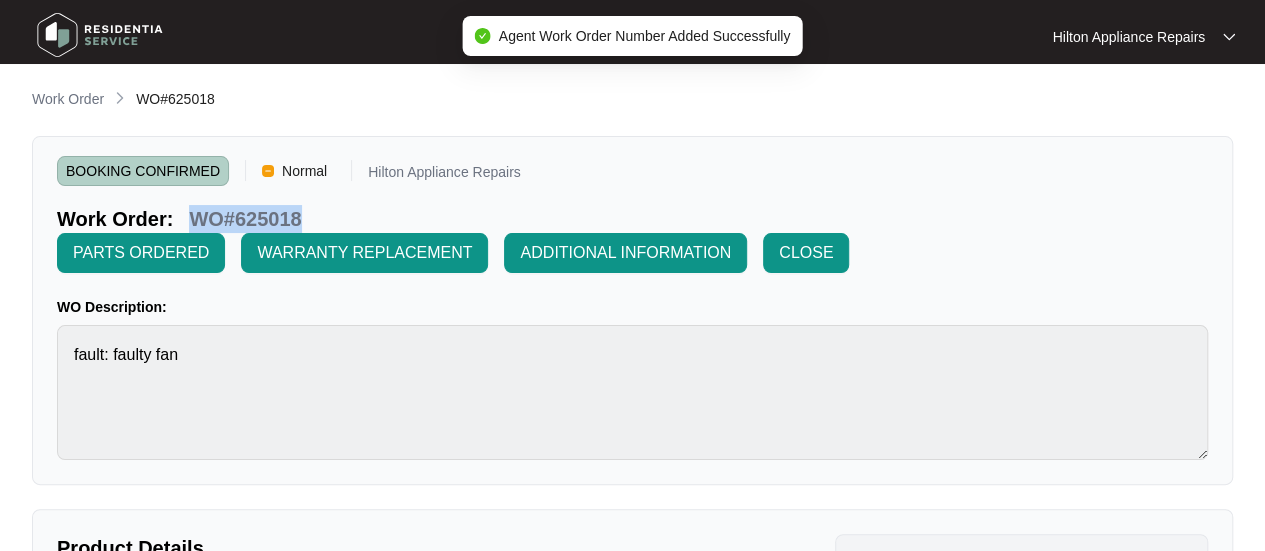 drag, startPoint x: 316, startPoint y: 210, endPoint x: 193, endPoint y: 205, distance: 123.101585 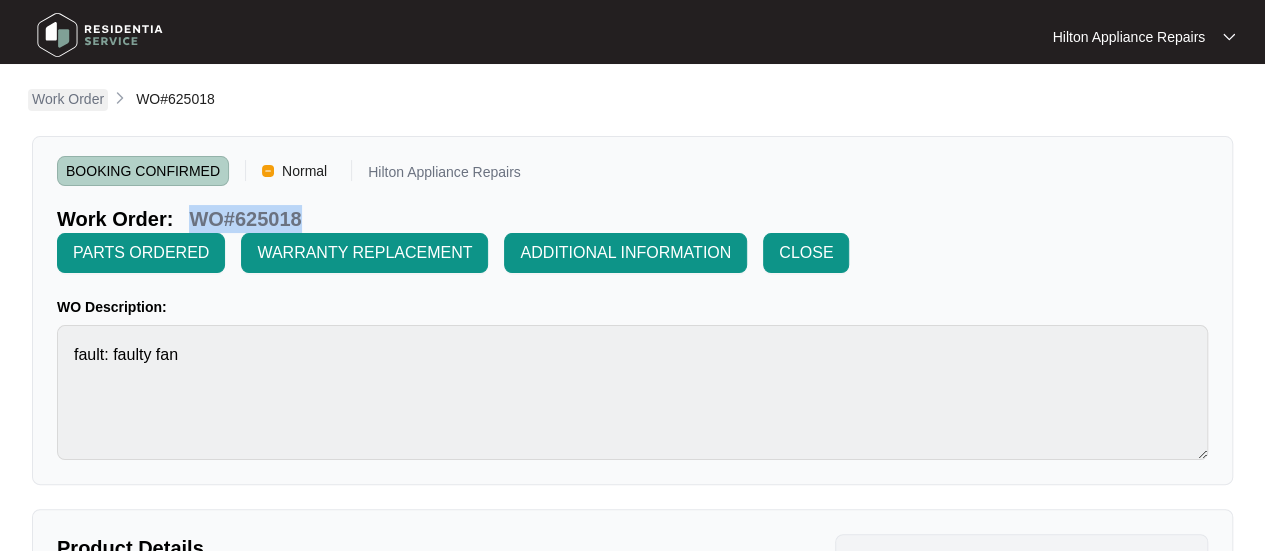 click on "Work Order" at bounding box center [68, 99] 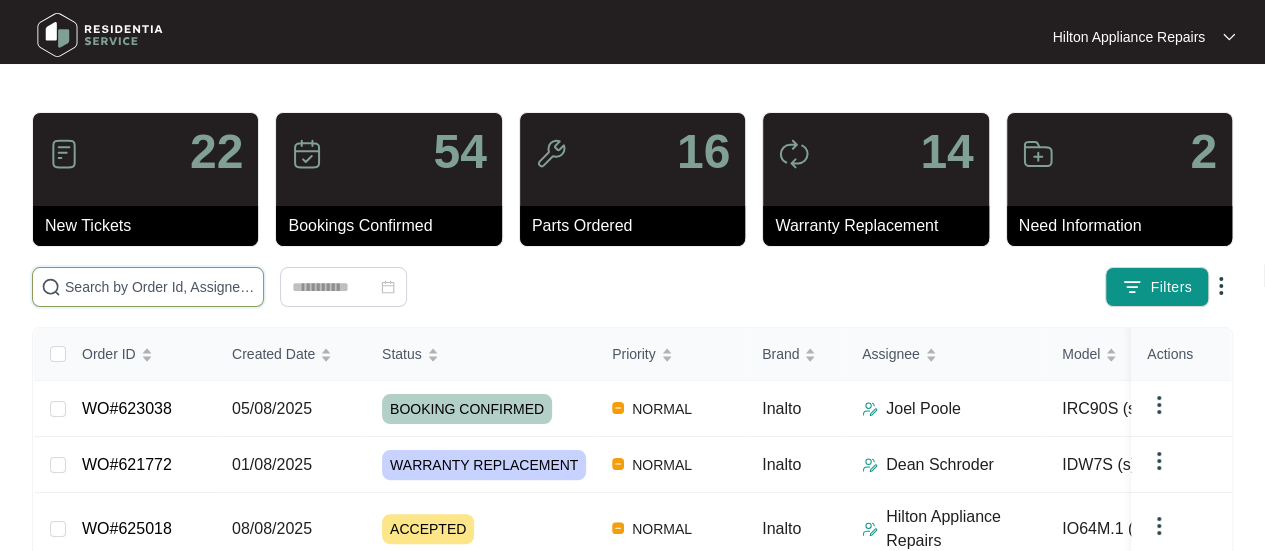 click at bounding box center (160, 287) 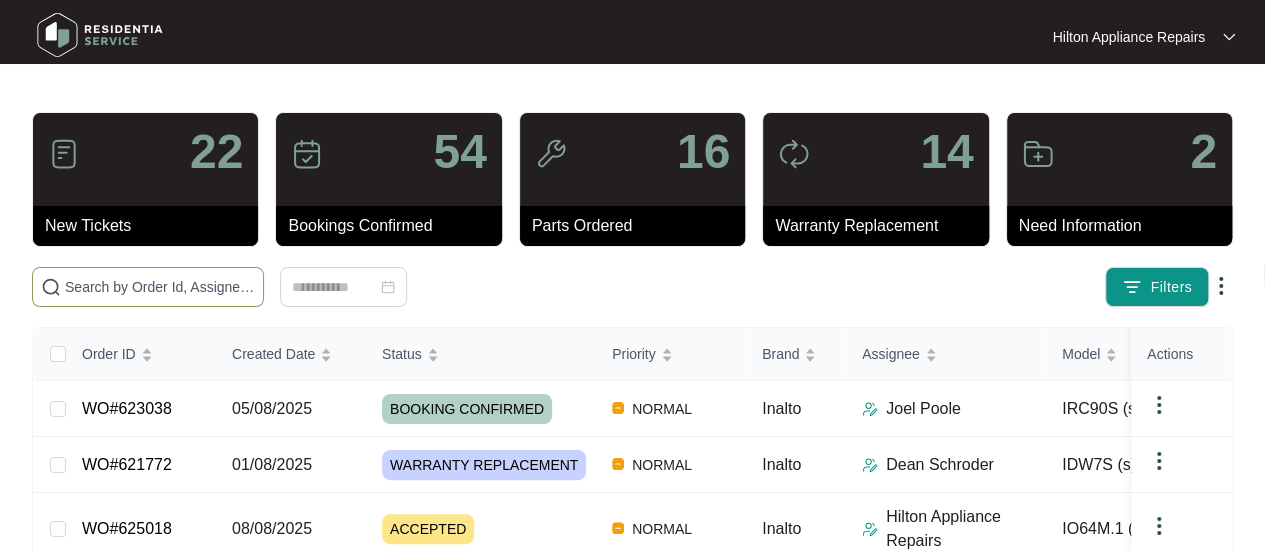 paste on "WO#625018" 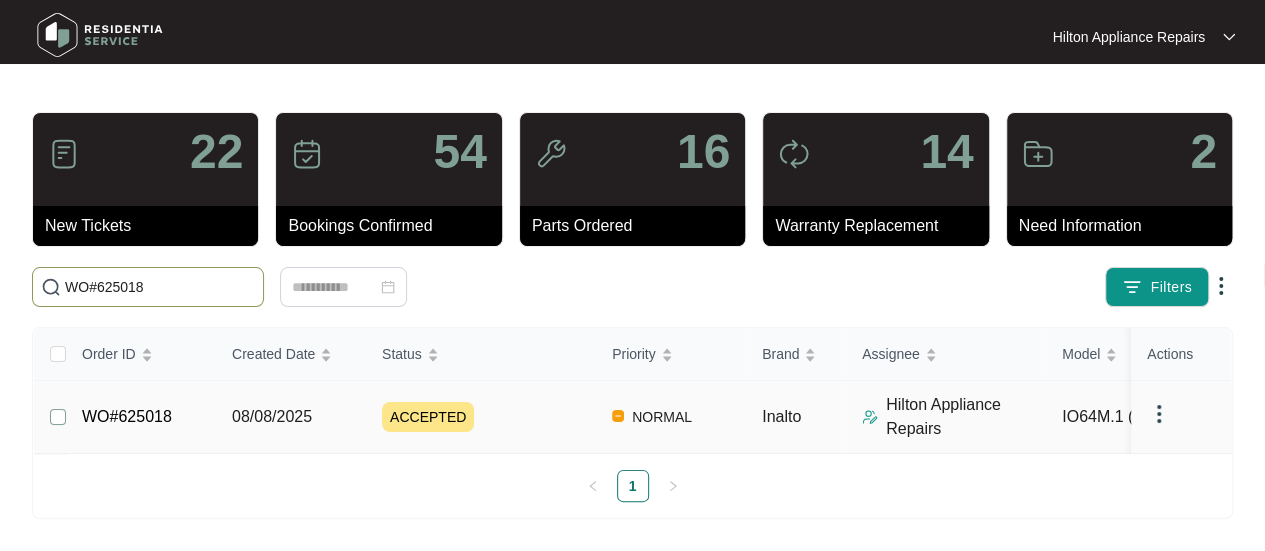 type on "WO#625018" 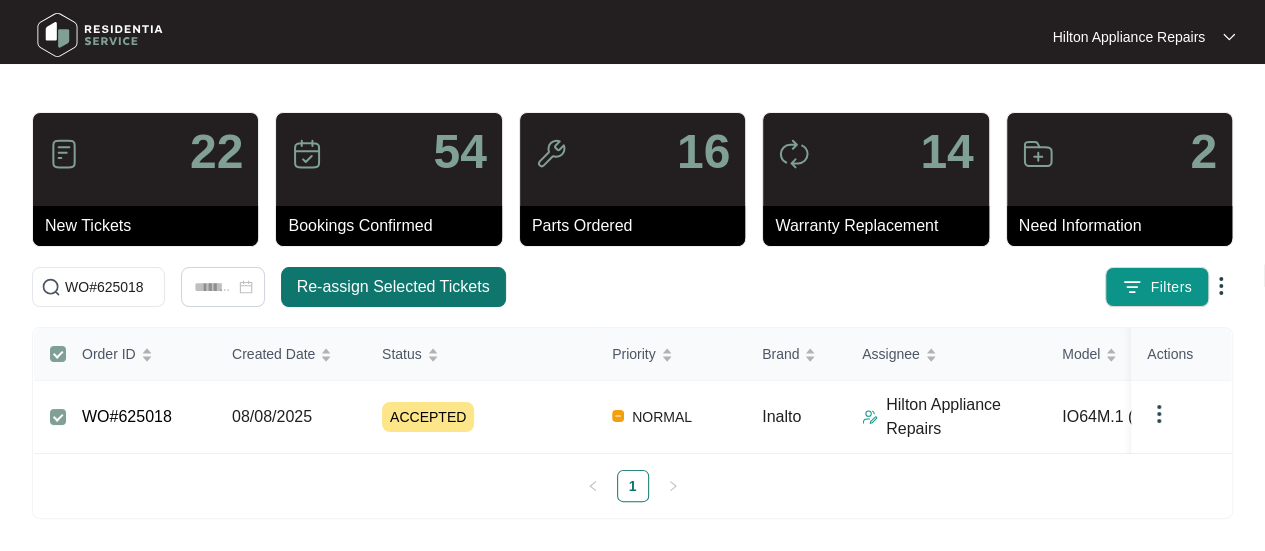 click on "Re-assign Selected Tickets" at bounding box center (393, 287) 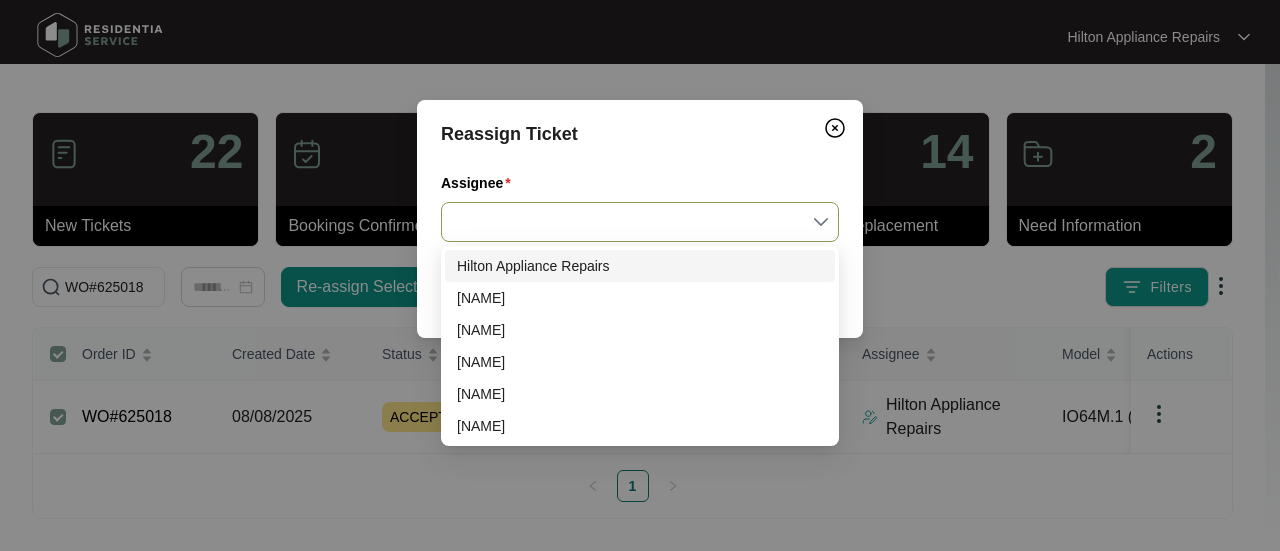click on "Assignee" at bounding box center [640, 222] 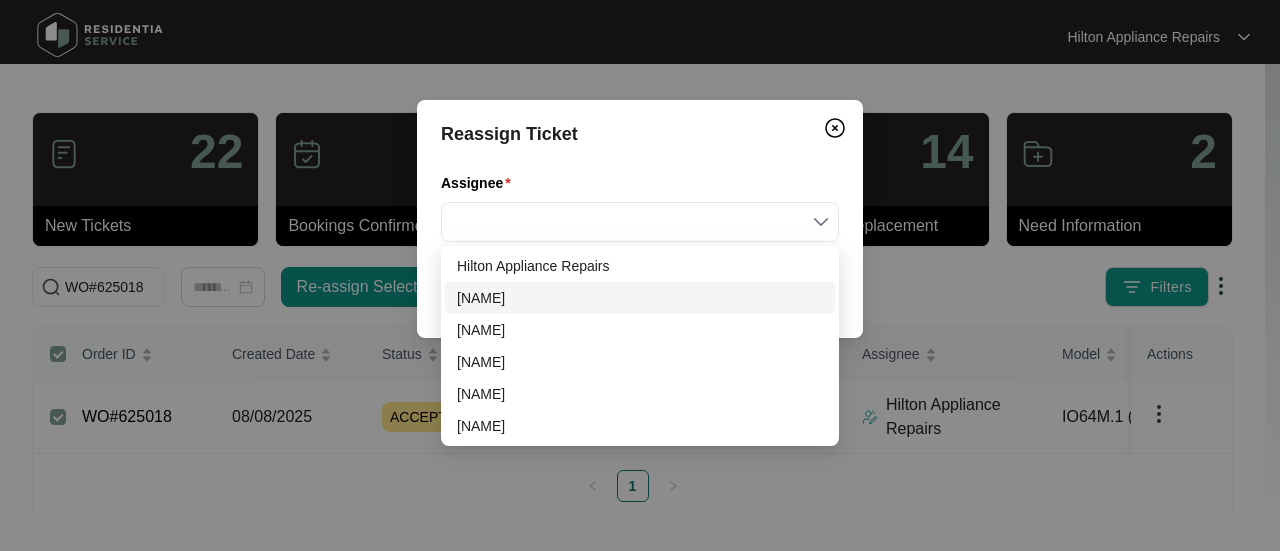 click on "[NAME]" at bounding box center (640, 298) 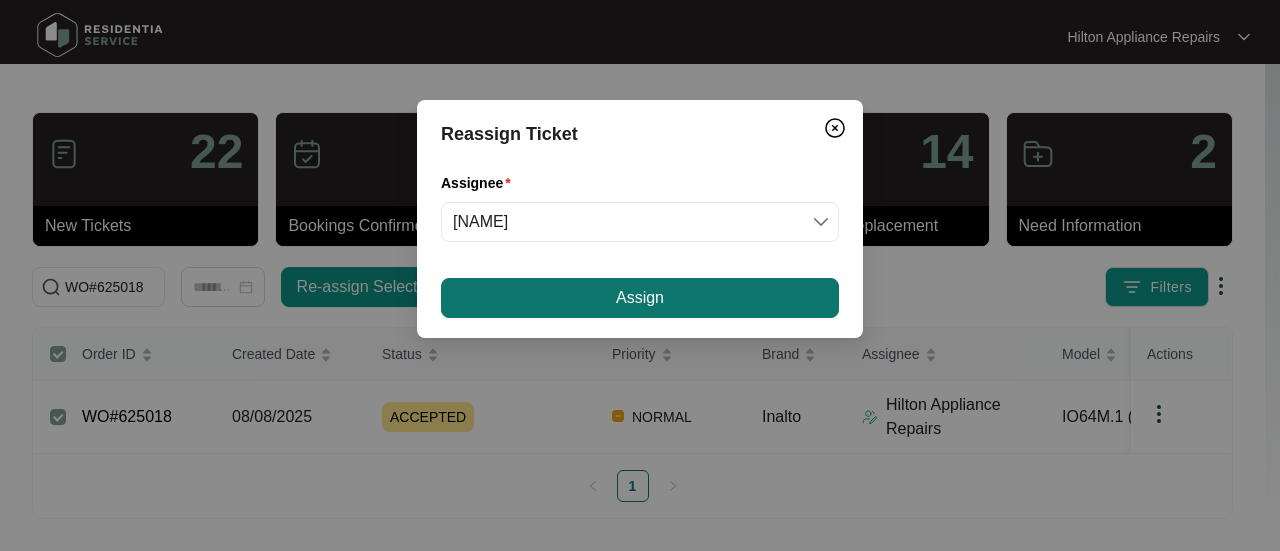 click on "Assign" at bounding box center [640, 298] 